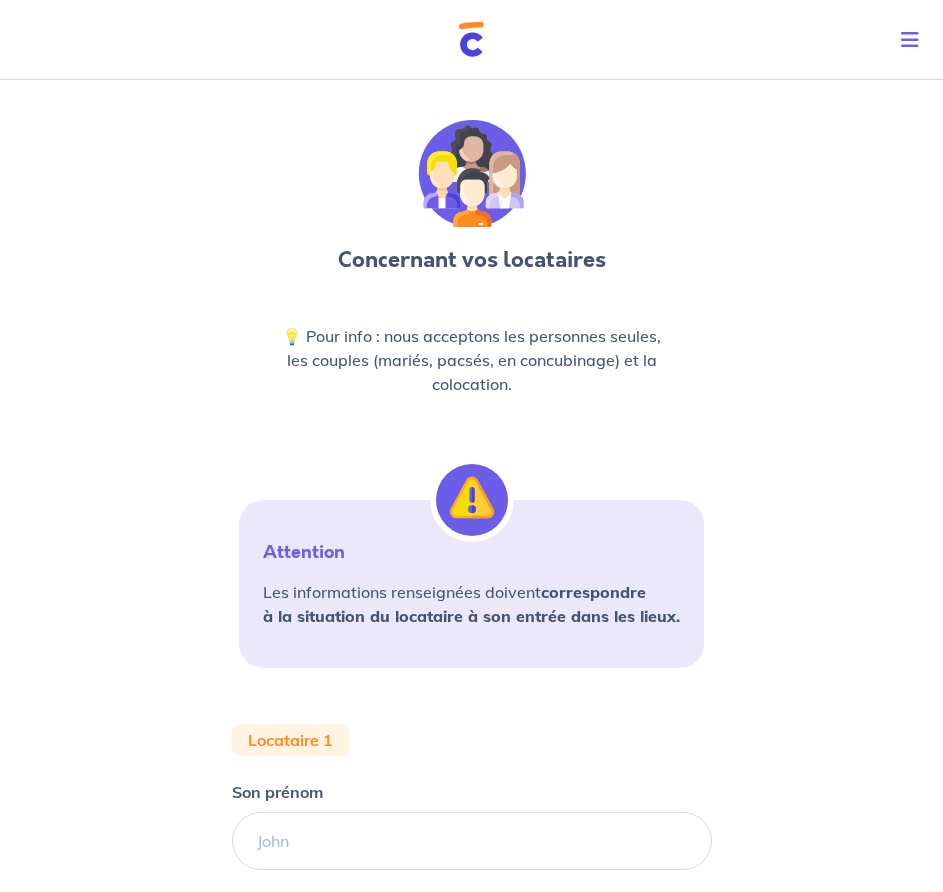 scroll, scrollTop: 220, scrollLeft: 0, axis: vertical 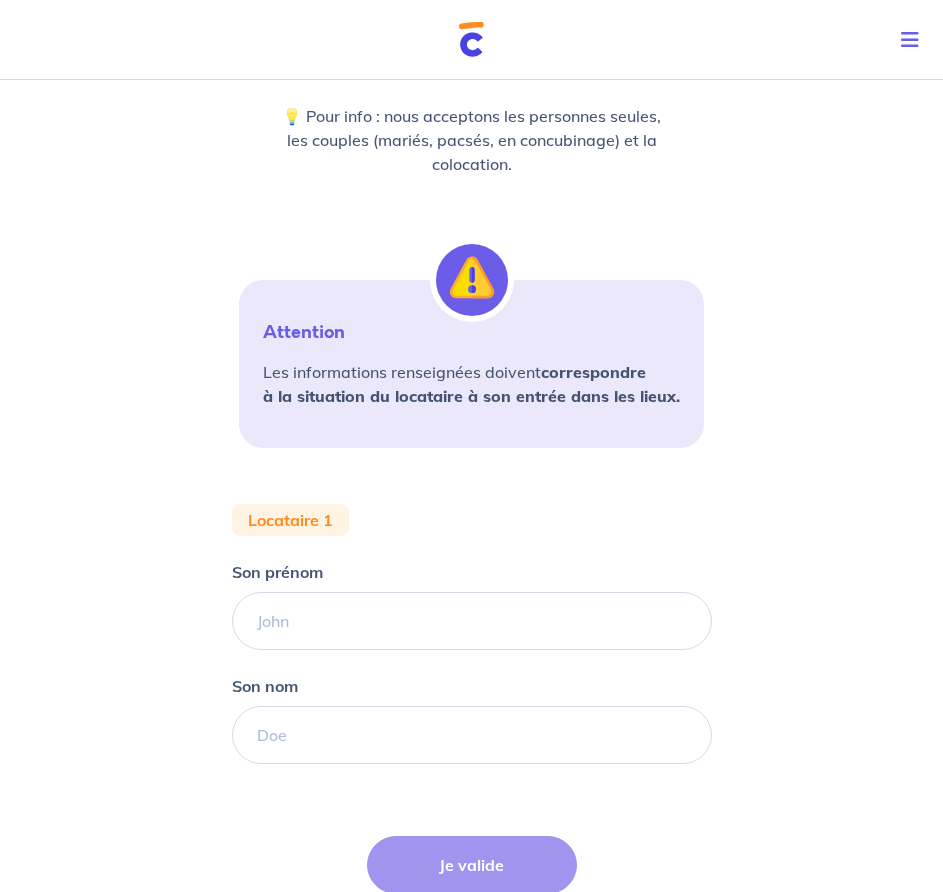 click on "Locataire 1 Son prénom [FIRST] Son nom [LAST] Étape Précédente Précédent Je valide Je valide" at bounding box center (472, 744) 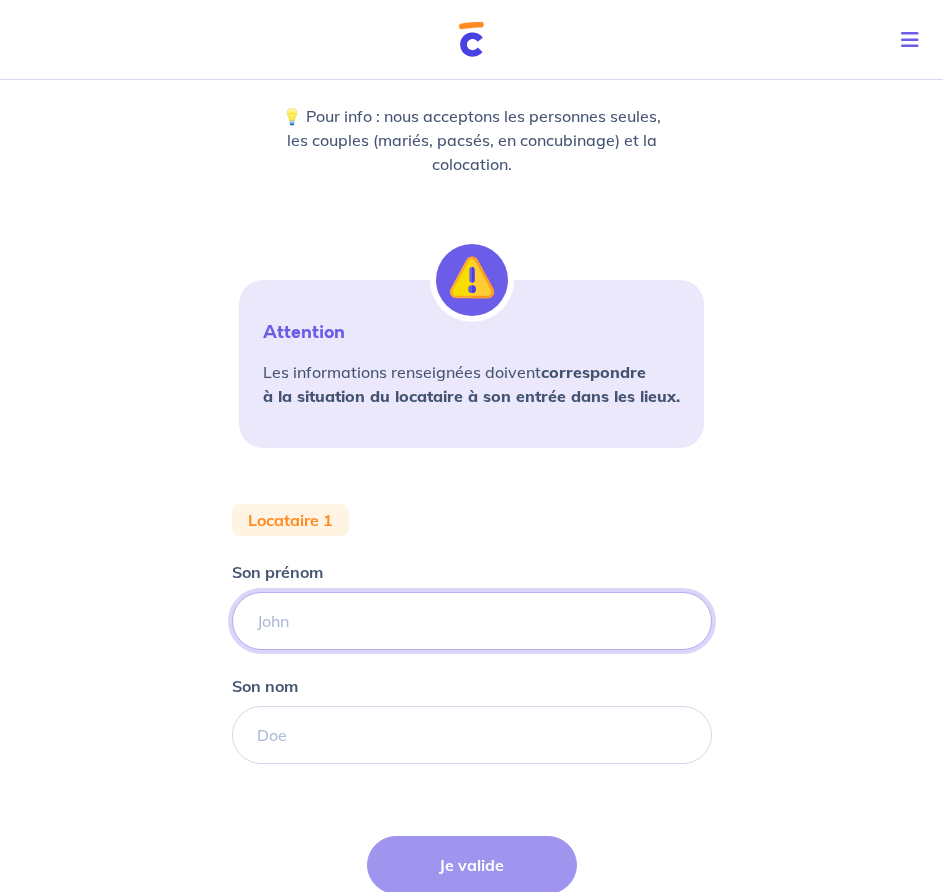 click on "Son prénom" at bounding box center (472, 621) 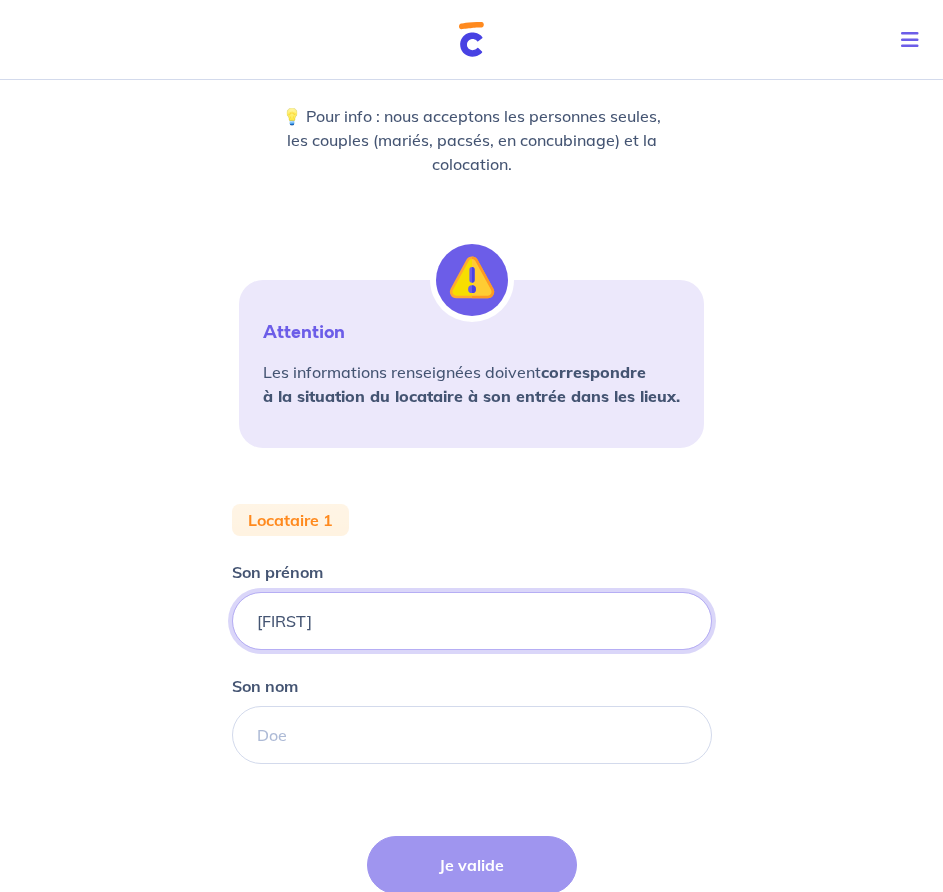 type on "[FIRST]" 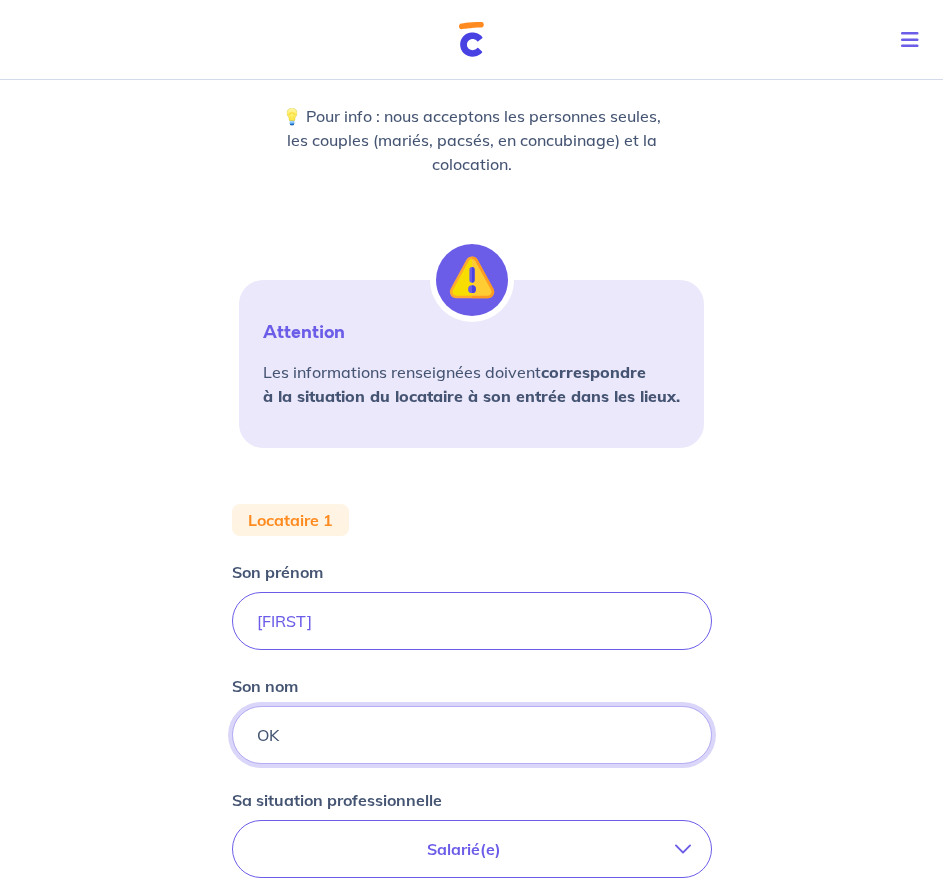 type on "O" 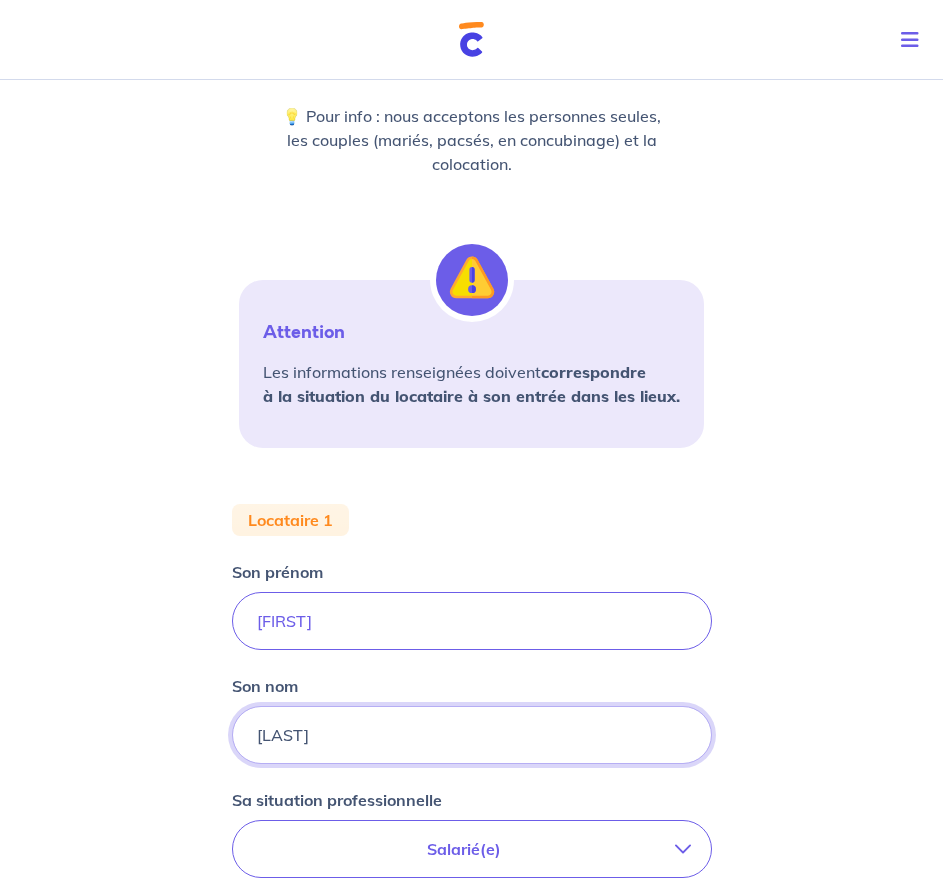 type on "[LAST]" 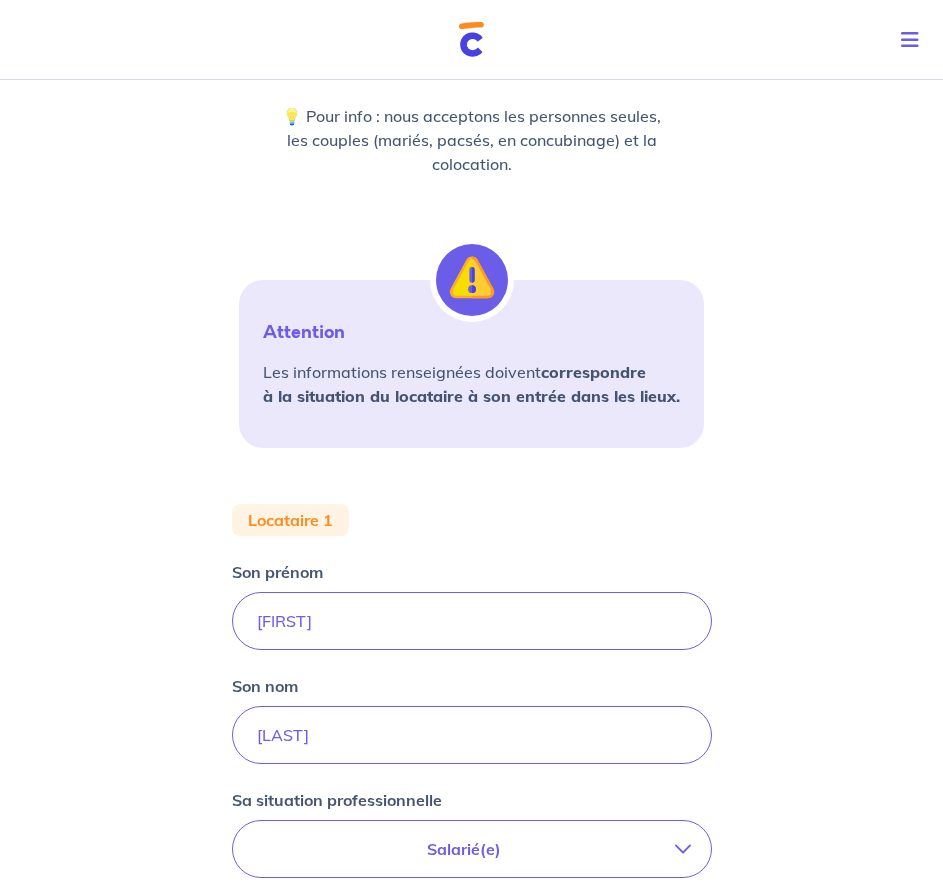 click on "Locataire 1 Son prénom [FIRST] Son nom [LAST] Sa situation professionnelle Salarié(e) CDI  hors période d'essai CDI  en période d'essai  (min. 3 bulletins de salaire) Fonctionnaire CDD : Privé ou contractuel / En alternance Intérimaire Intermittent·e du spectacle Militaire Travailleur(se) non salarié(e) Freelance / auto-entrepreneur Artisan / commerçant(e) Chef d'entreprise Profession libérale Étudiant(e) Sans activité professionnelle Retraité(e) Sans activité professionnelle Étape Précédente Précédent Je valide Je valide" at bounding box center [471, 635] 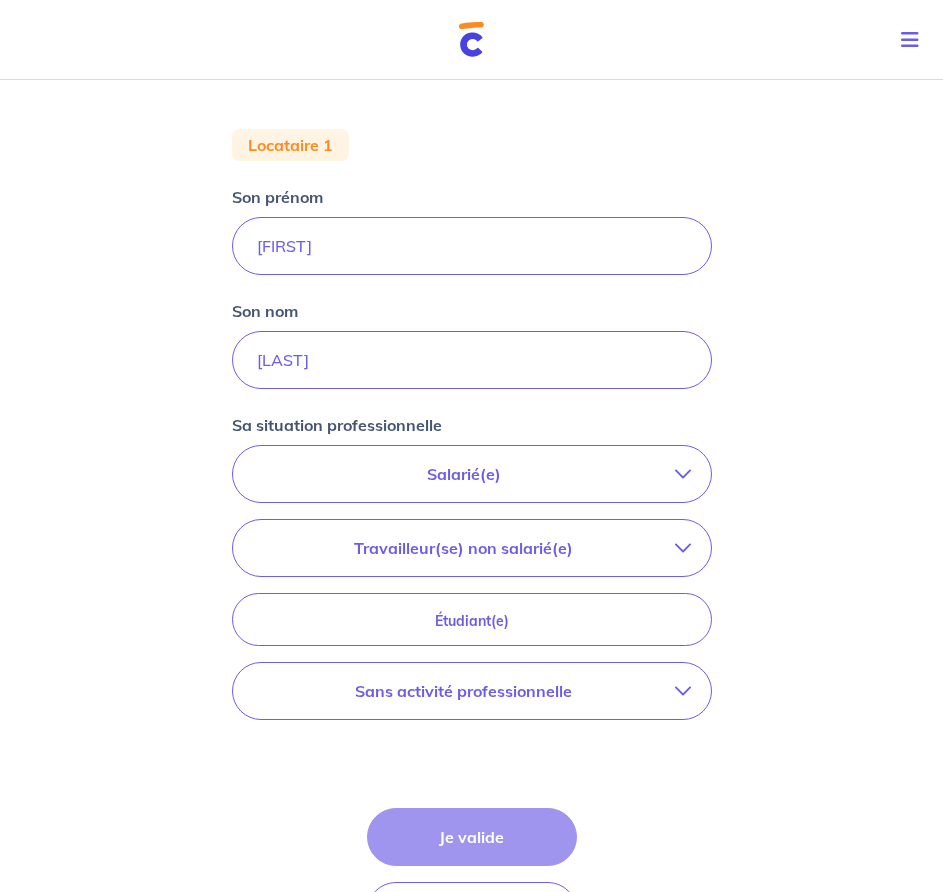 scroll, scrollTop: 596, scrollLeft: 0, axis: vertical 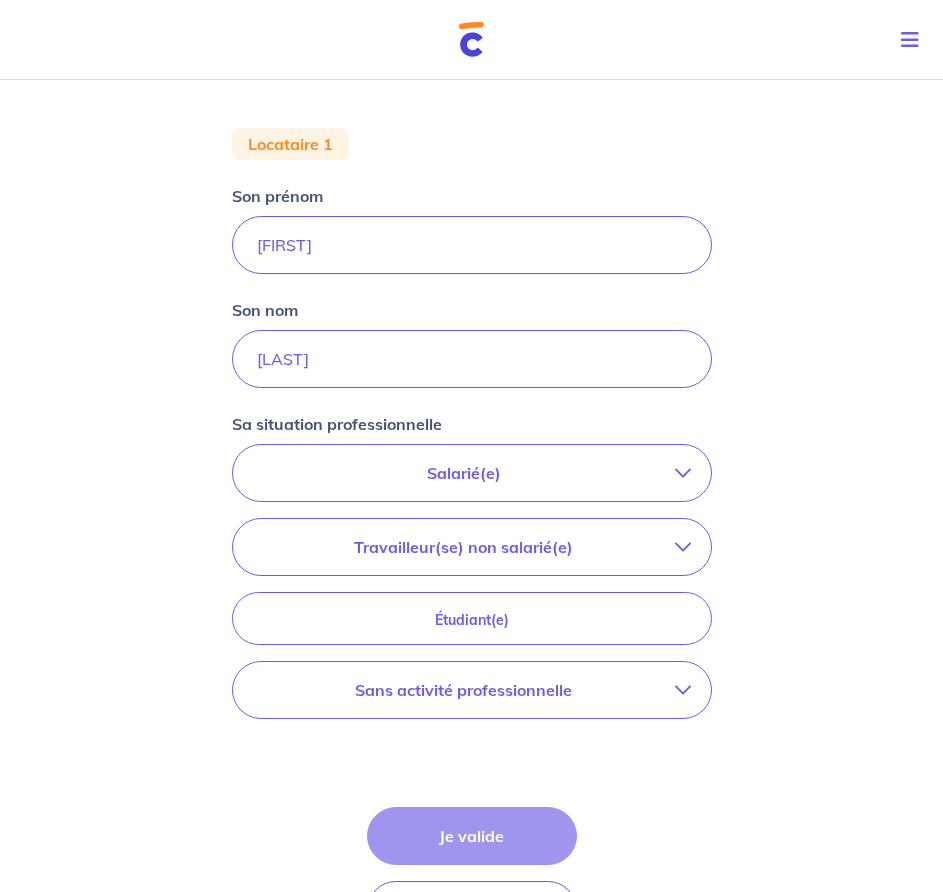 click on "Salarié(e)" at bounding box center [464, 473] 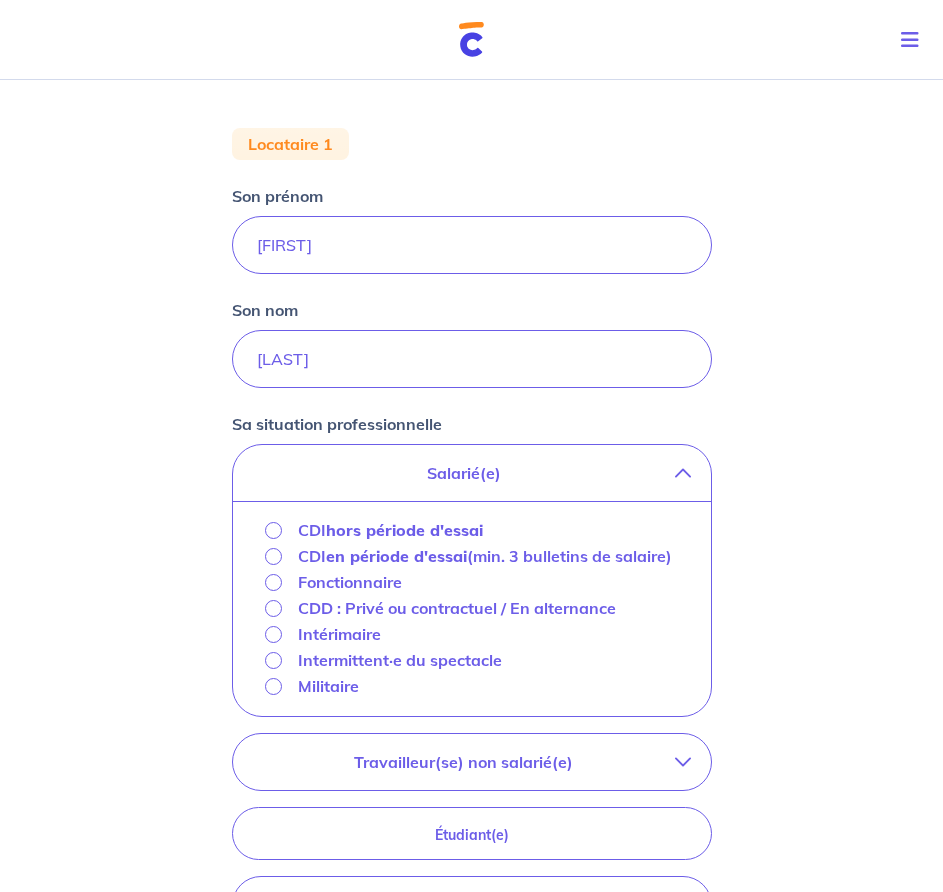 click on "hors période d'essai" at bounding box center (404, 530) 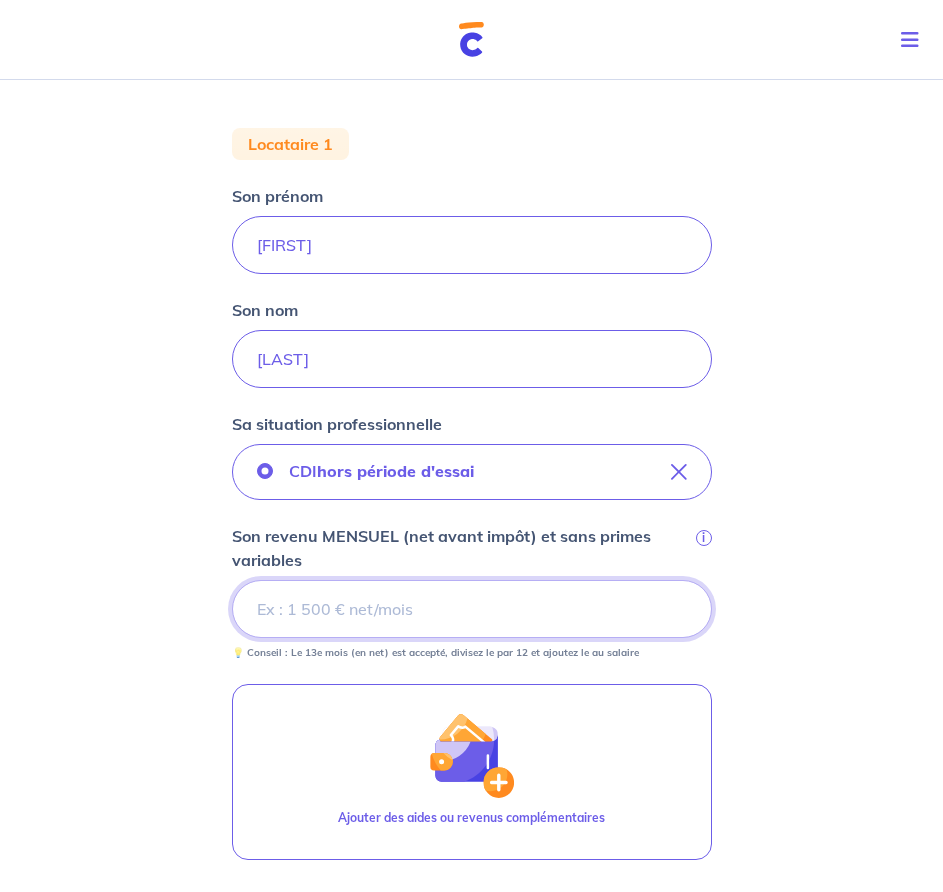 click on "Son revenu MENSUEL (net avant impôt) et sans primes variables i" at bounding box center (472, 609) 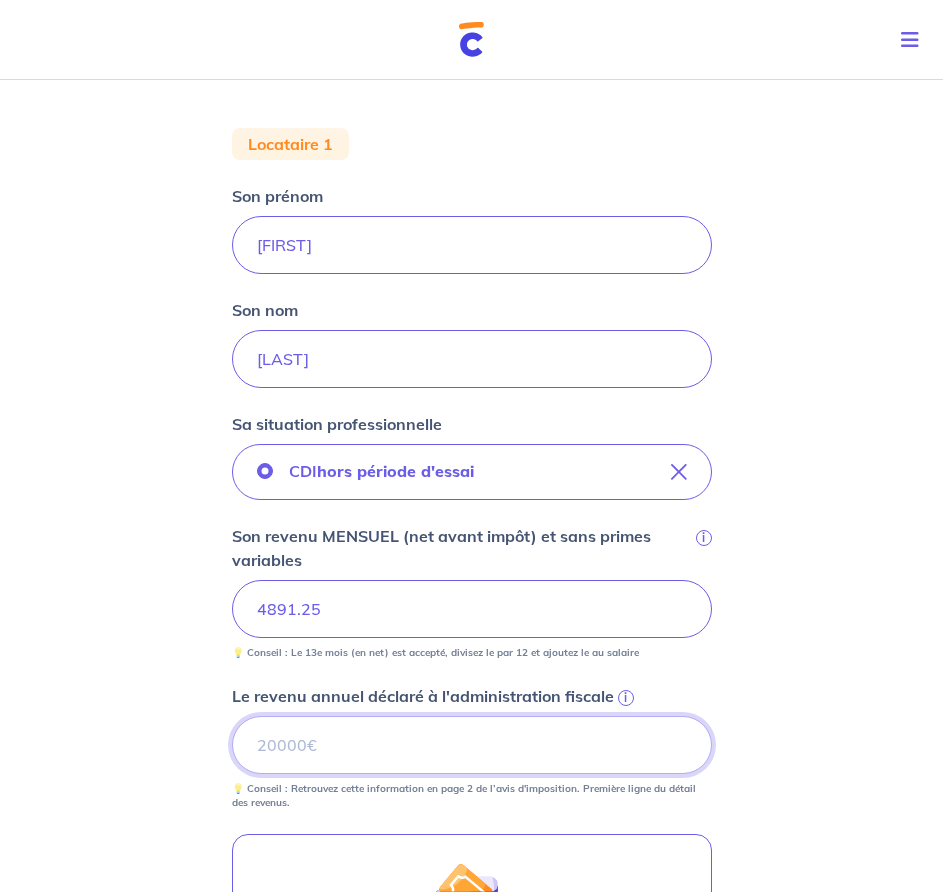 click on "Le revenu annuel déclaré à l'administration fiscale i" at bounding box center (472, 745) 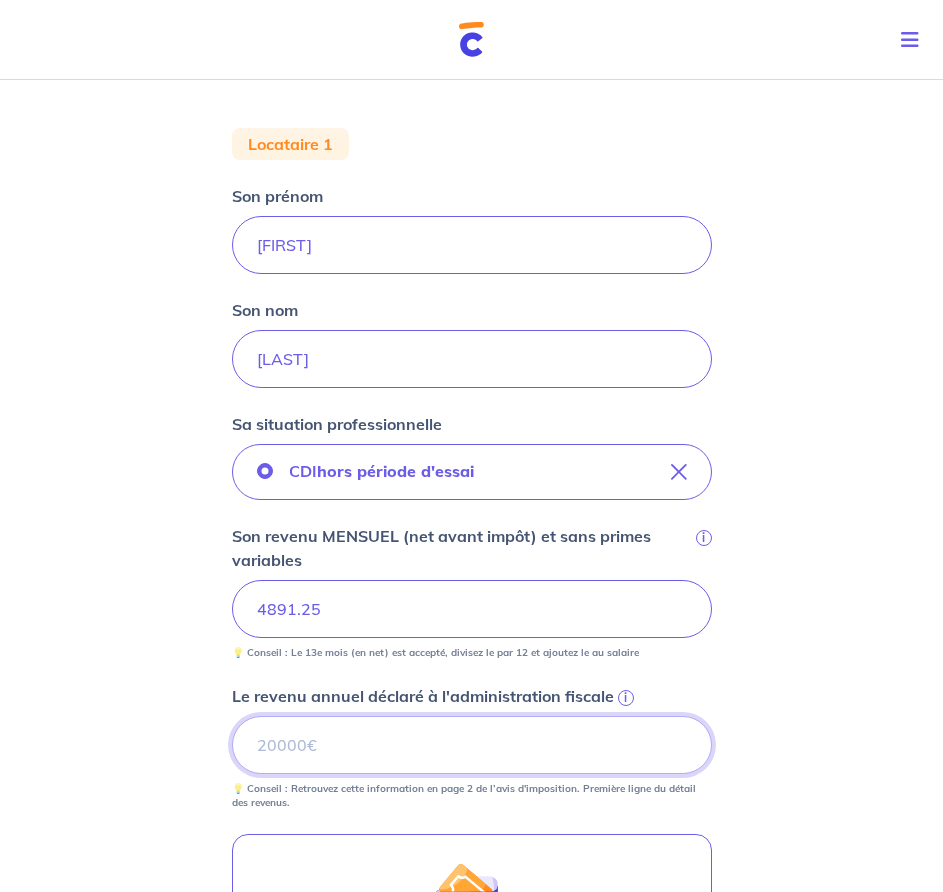 paste on "23278" 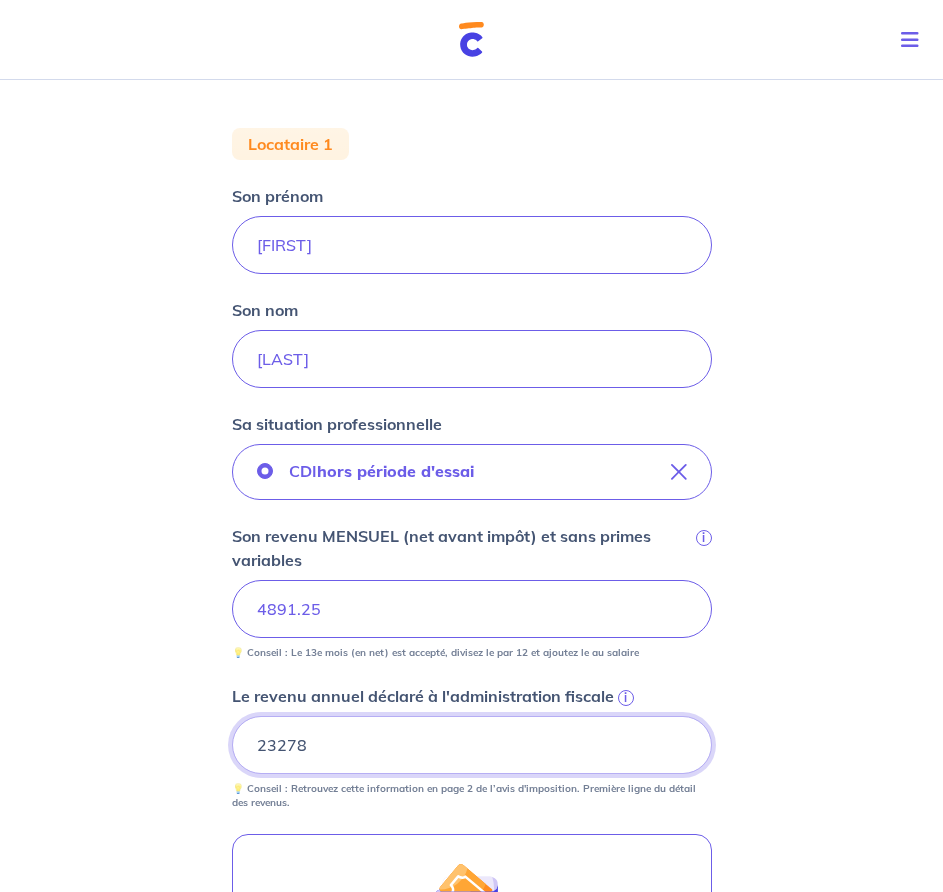 type on "23278" 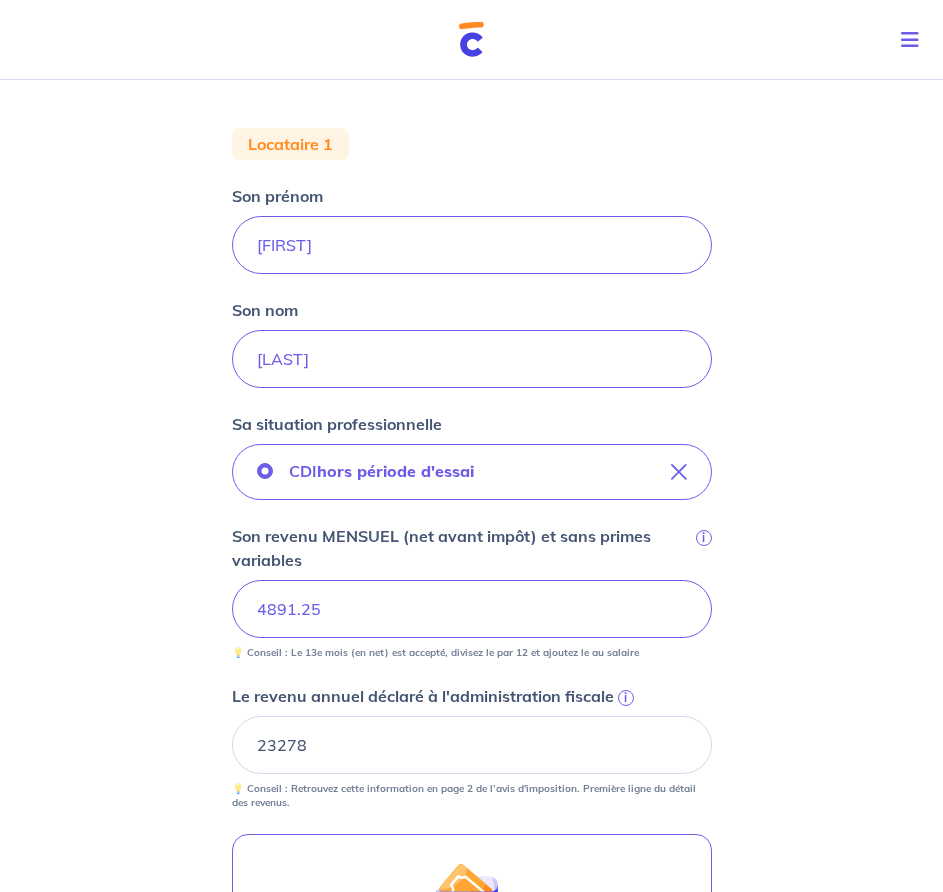 click on "Locataire 1 Son prénom [FIRST] Son nom [LAST] Sa situation professionnelle CDI  hors période d'essai Son revenu MENSUEL (net avant impôt) et sans primes variables i 4891.25 💡 Conseil : Le 13e mois (en net) est accepté, divisez le par 12 et ajoutez le au salaire Le revenu annuel déclaré à l'administration fiscale i 23278 💡 Conseil : Retrouvez cette information en page 2 de l’avis d'imposition. Première ligne du détail des revenus. Ajouter des aides ou revenus complémentaires Étape Précédente Précédent Je valide Je valide" at bounding box center (471, 409) 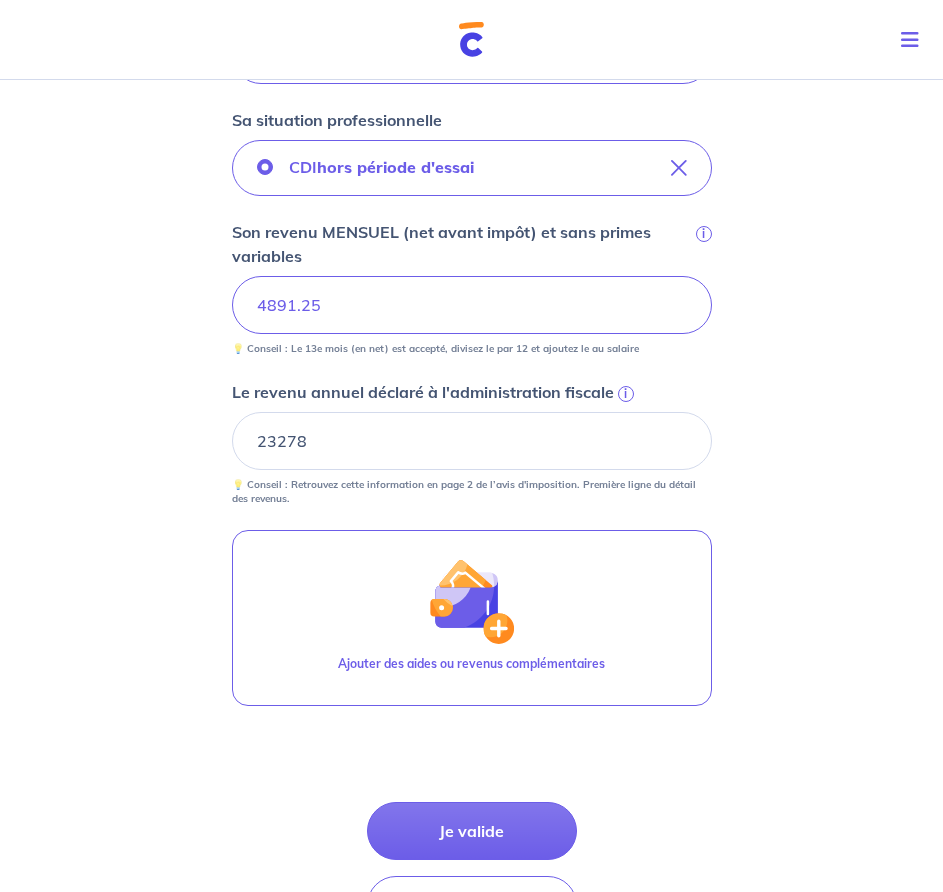 scroll, scrollTop: 908, scrollLeft: 0, axis: vertical 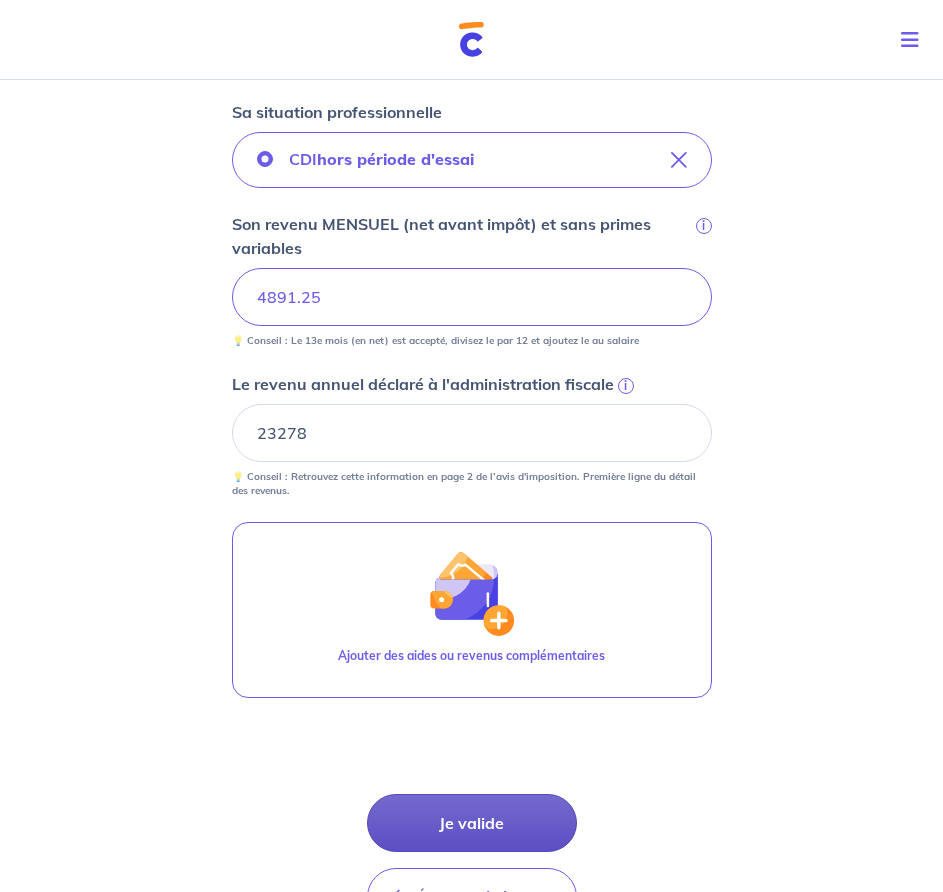 click on "Je valide" at bounding box center (472, 823) 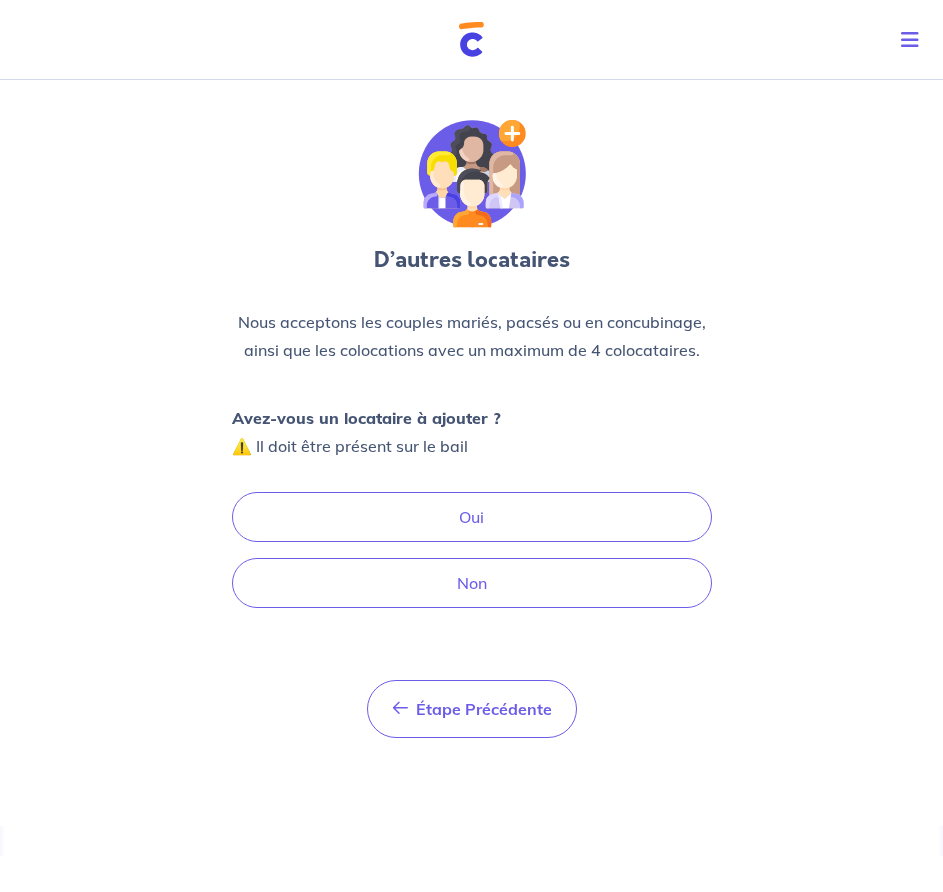 scroll, scrollTop: 0, scrollLeft: 0, axis: both 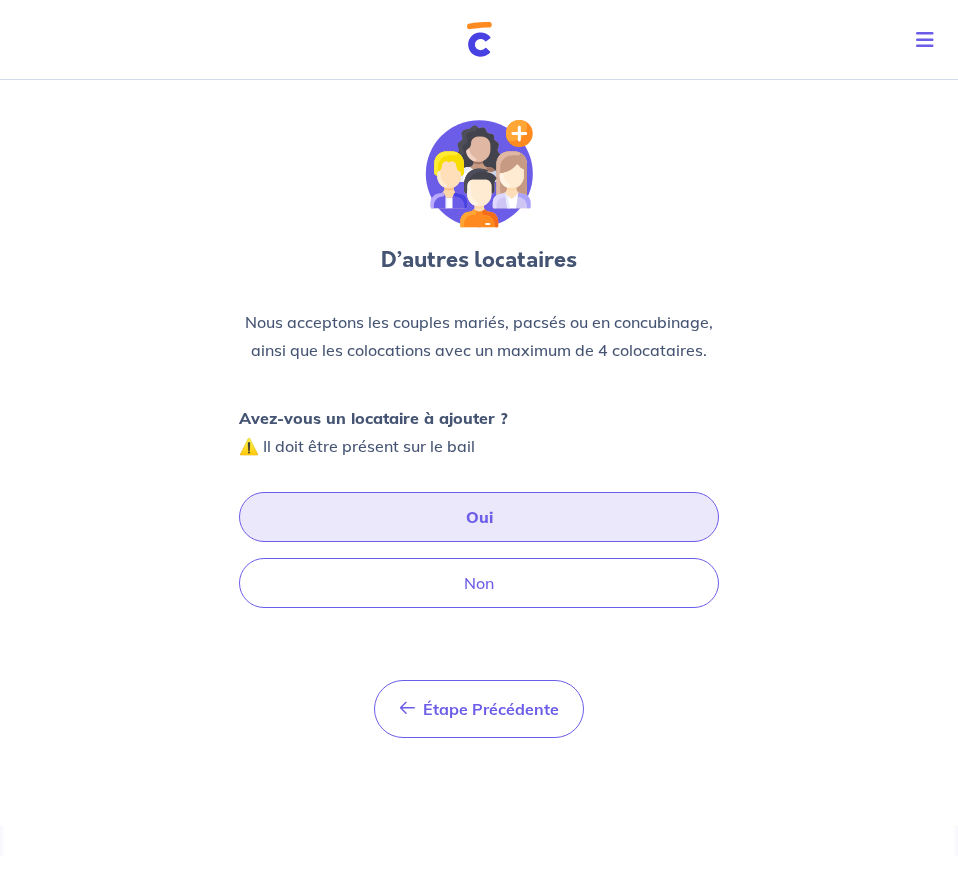 click on "Oui" at bounding box center [479, 517] 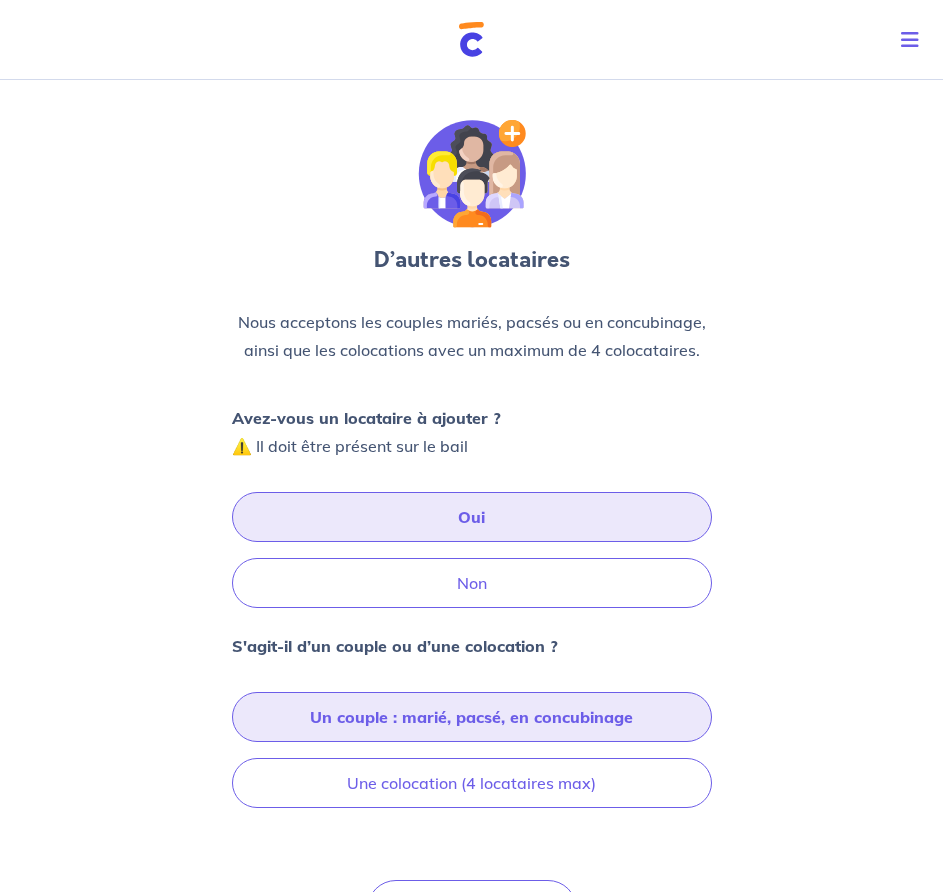 click on "Un couple : marié, pacsé, en concubinage" at bounding box center [472, 717] 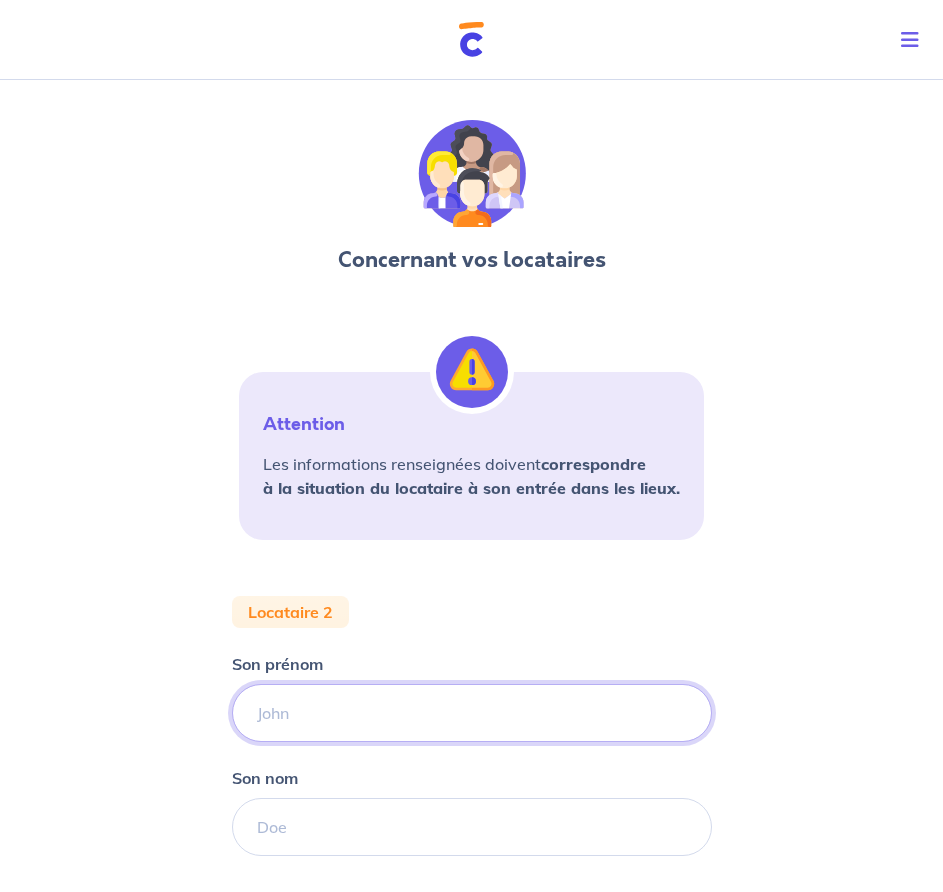 click on "Son prénom" at bounding box center [472, 713] 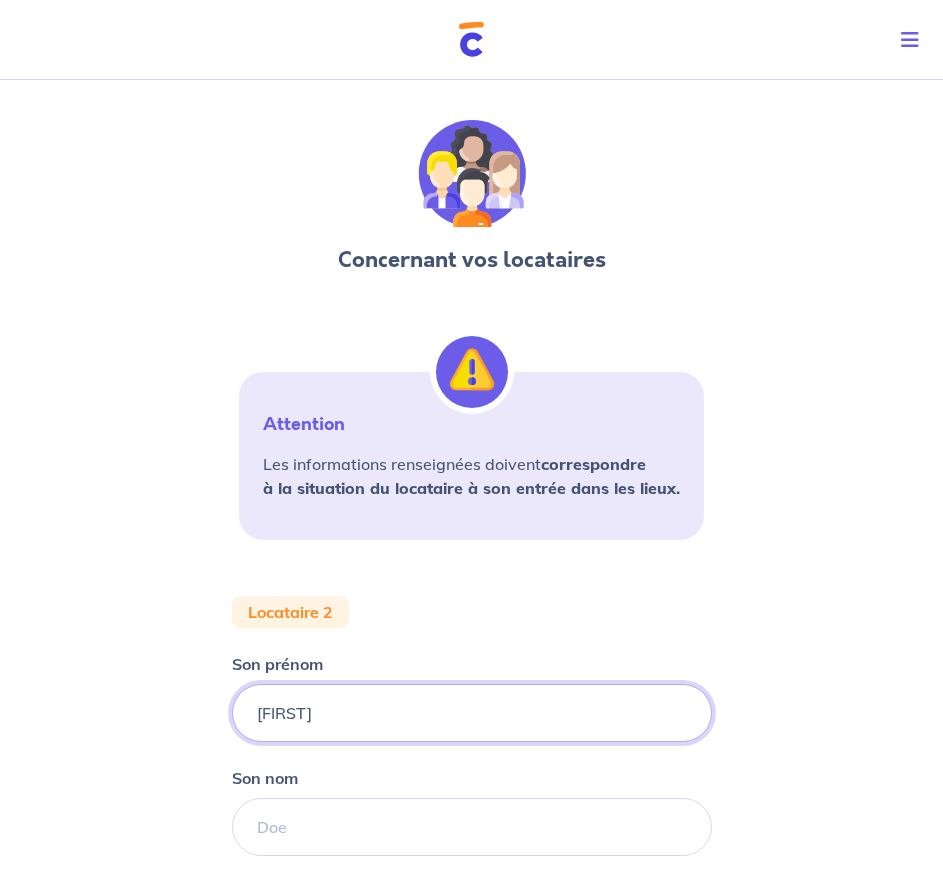 type on "[FIRST]" 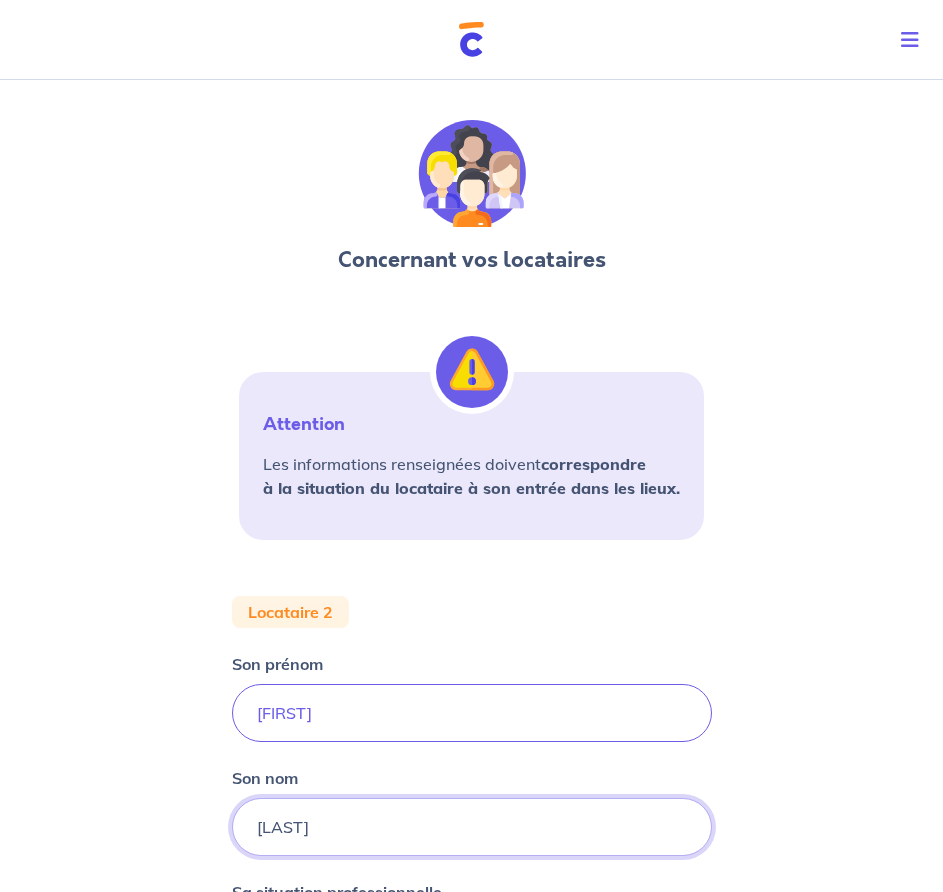 type on "[LAST]" 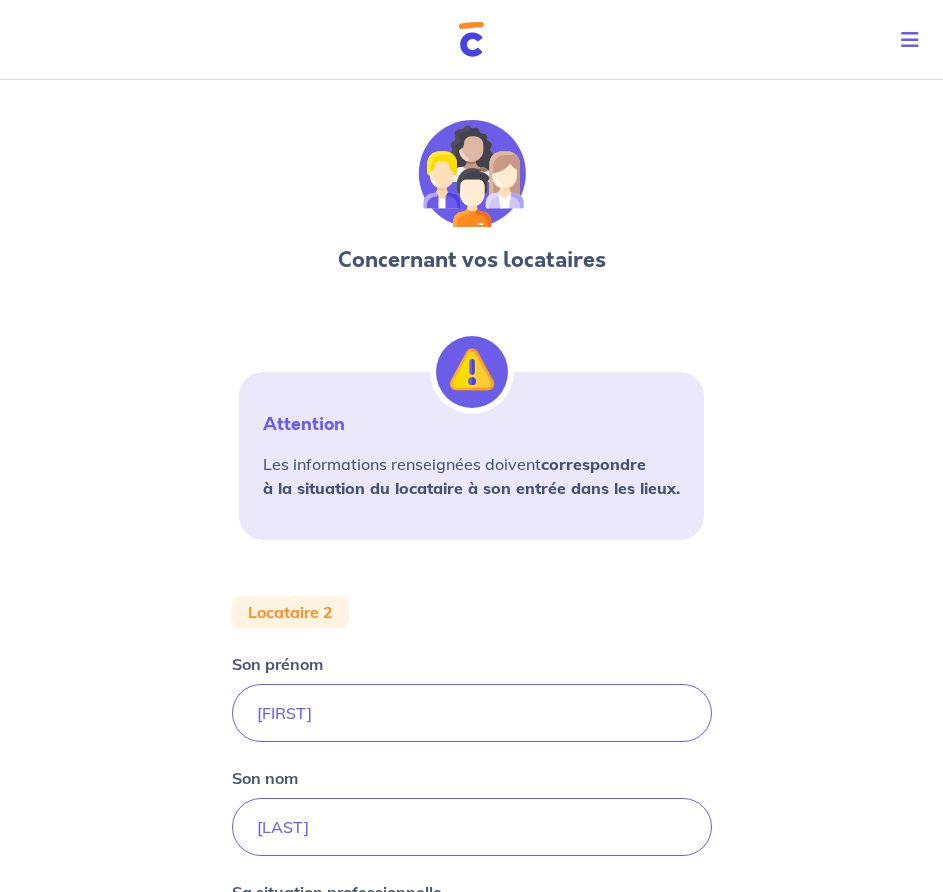 click on "Concernant vos locataires Attention Les informations renseignées doivent  correspondre
à la situation du locataire à son entrée dans les lieux. Locataire 2 Son prénom [FIRST] Son nom [LAST] Sa situation professionnelle Salarié(e) CDI  hors période d'essai CDI  en période d'essai  (min. 3 bulletins de salaire) Fonctionnaire CDD : Privé ou contractuel / En alternance Intérimaire Intermittent·e du spectacle Militaire Travailleur(se) non salarié(e) Freelance / auto-entrepreneur Artisan / commerçant(e) Chef d'entreprise Profession libérale Étudiant(e) Sans activité professionnelle Retraité(e) Sans activité professionnelle Étape Précédente Précédent Je valide Je valide" at bounding box center [471, 791] 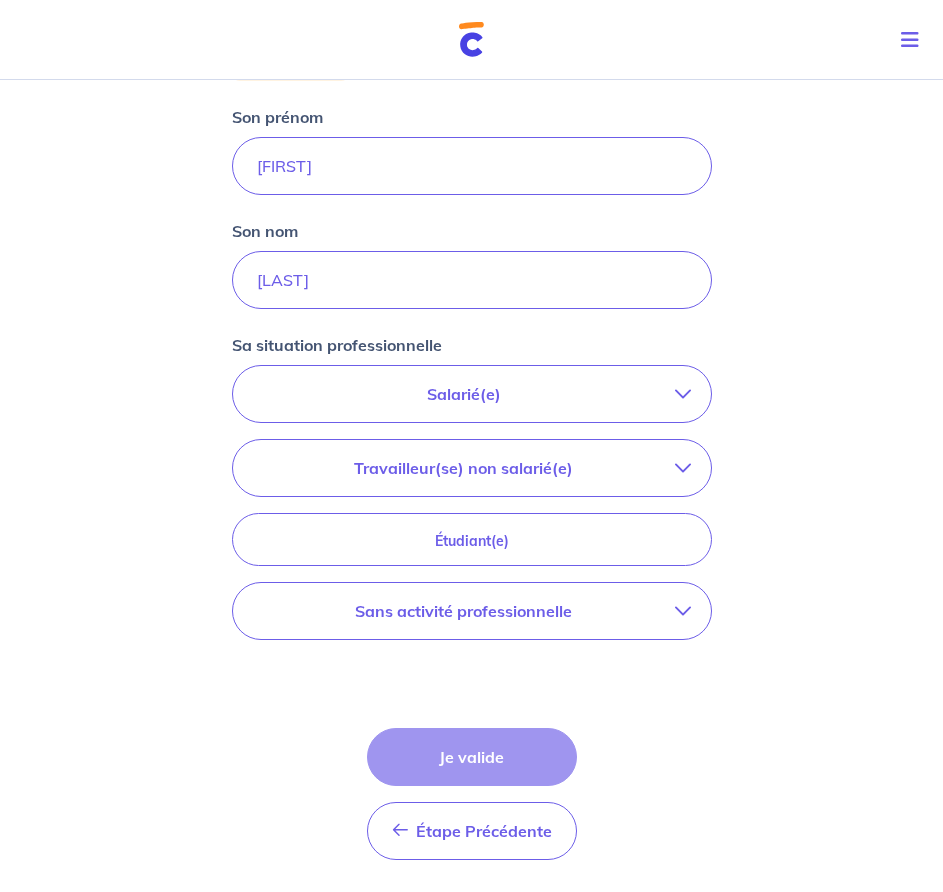 scroll, scrollTop: 548, scrollLeft: 0, axis: vertical 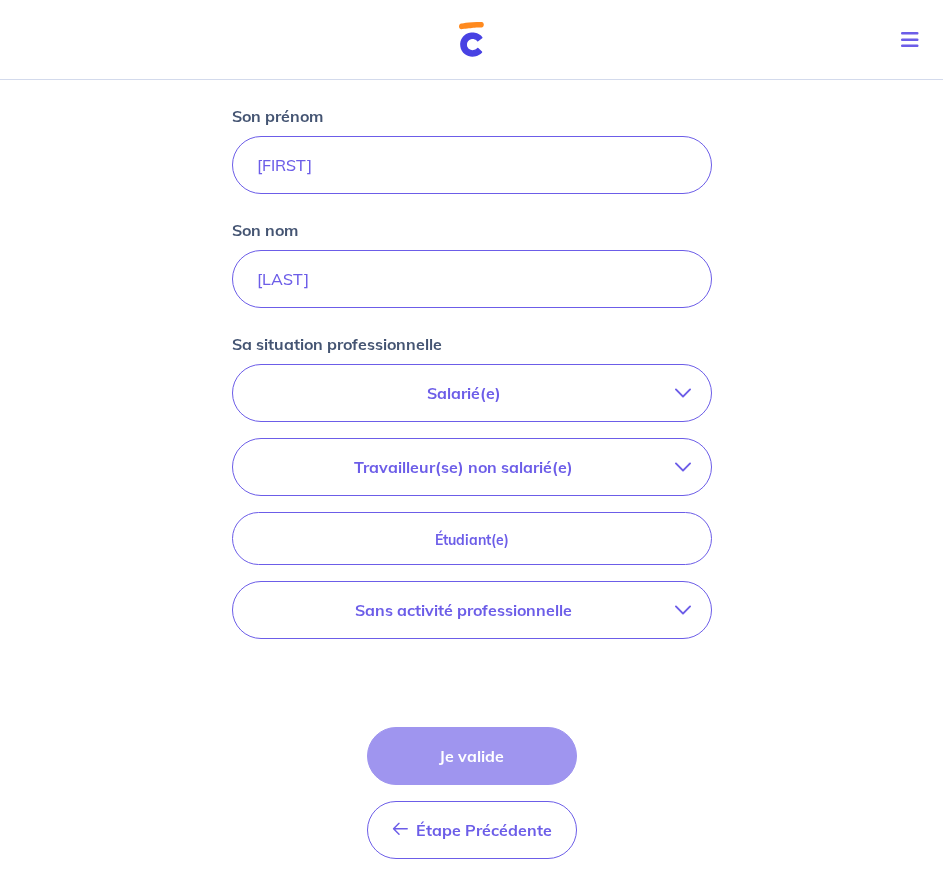 click on "Salarié(e)" at bounding box center [464, 393] 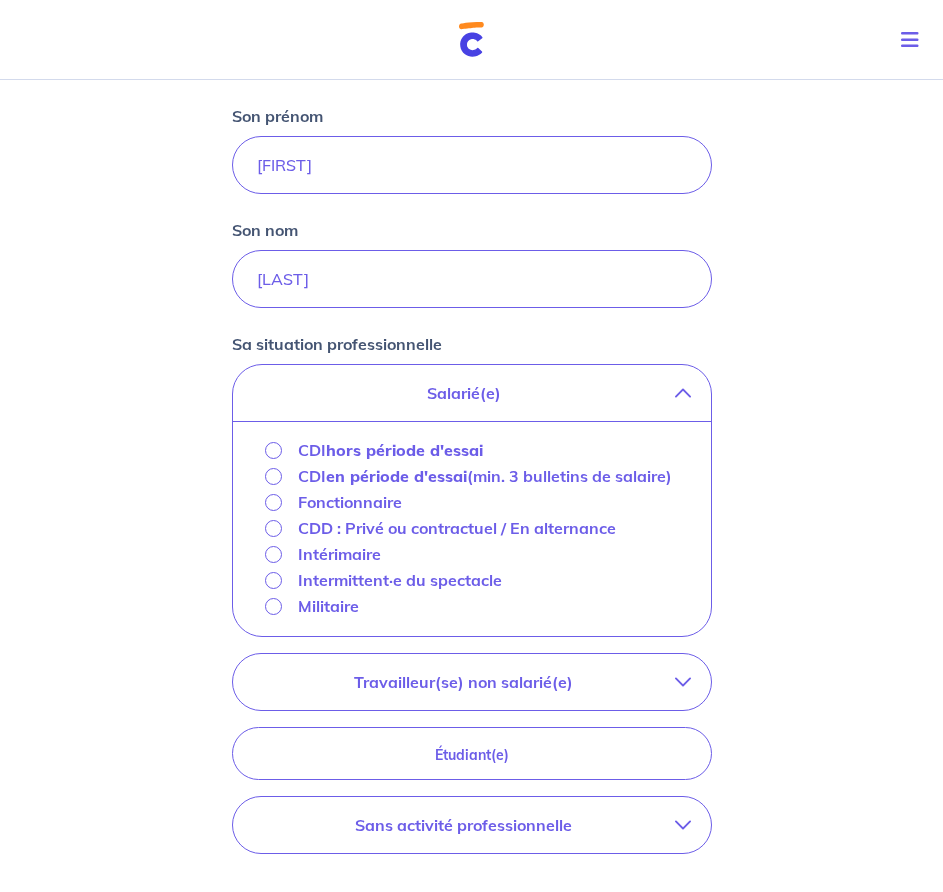 click on "hors période d'essai" at bounding box center (404, 450) 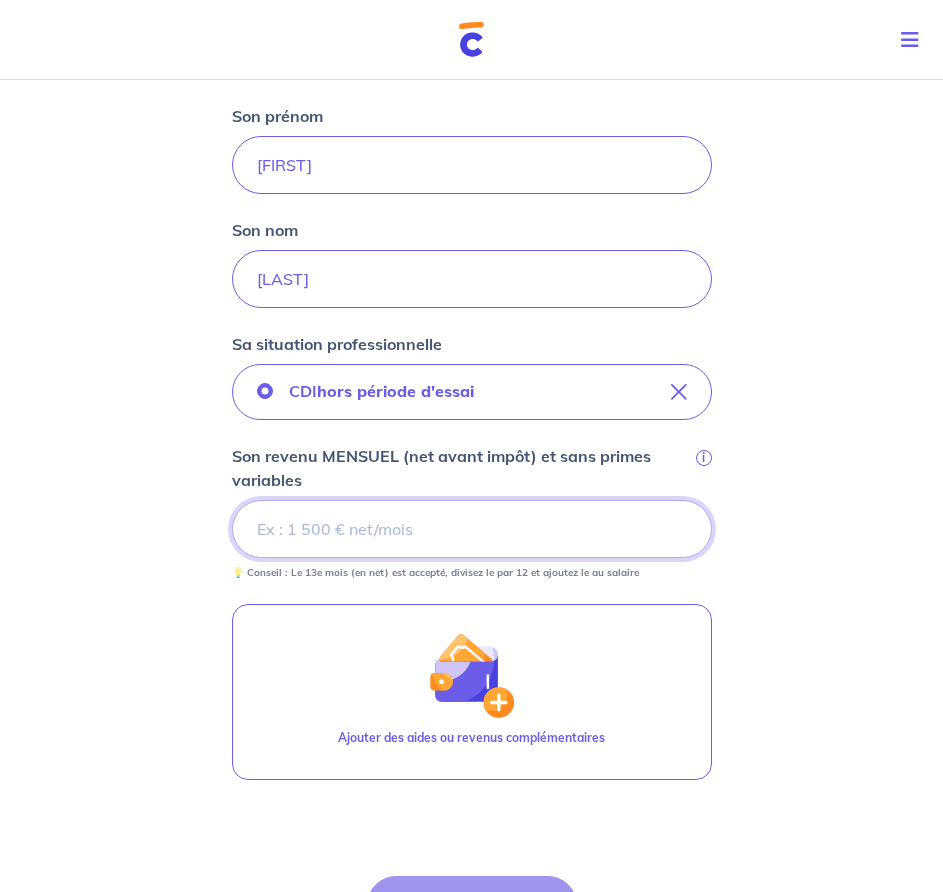 click on "Son revenu MENSUEL (net avant impôt) et sans primes variables i" at bounding box center (472, 529) 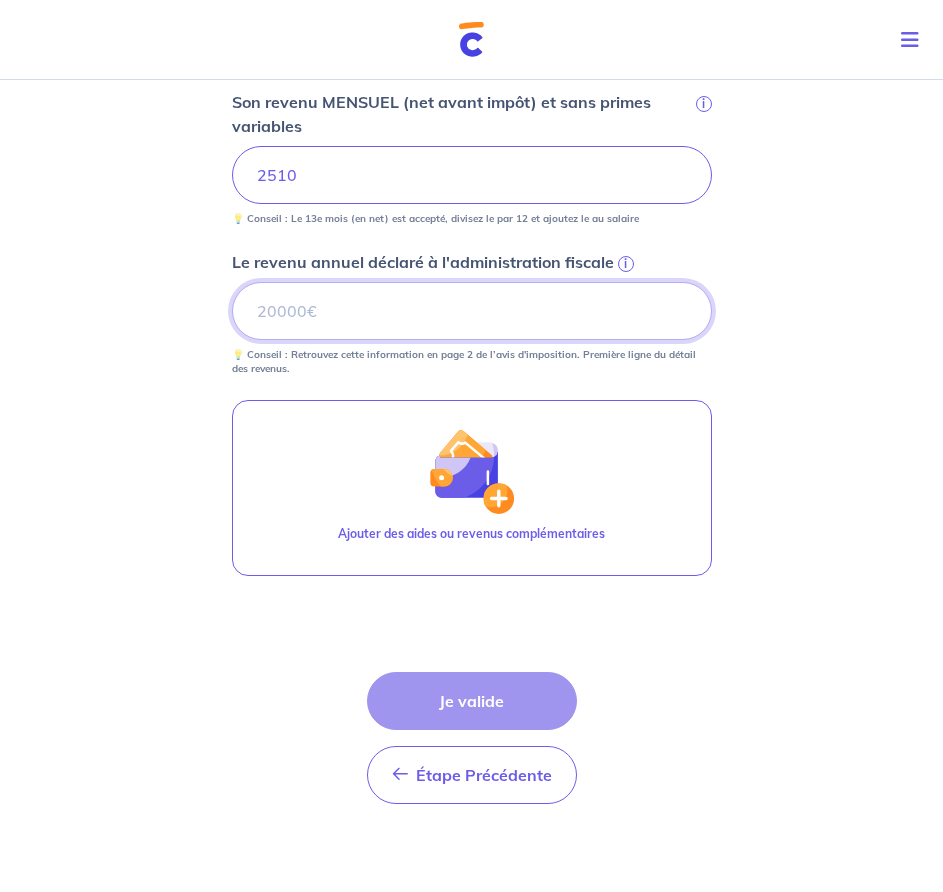 scroll, scrollTop: 903, scrollLeft: 0, axis: vertical 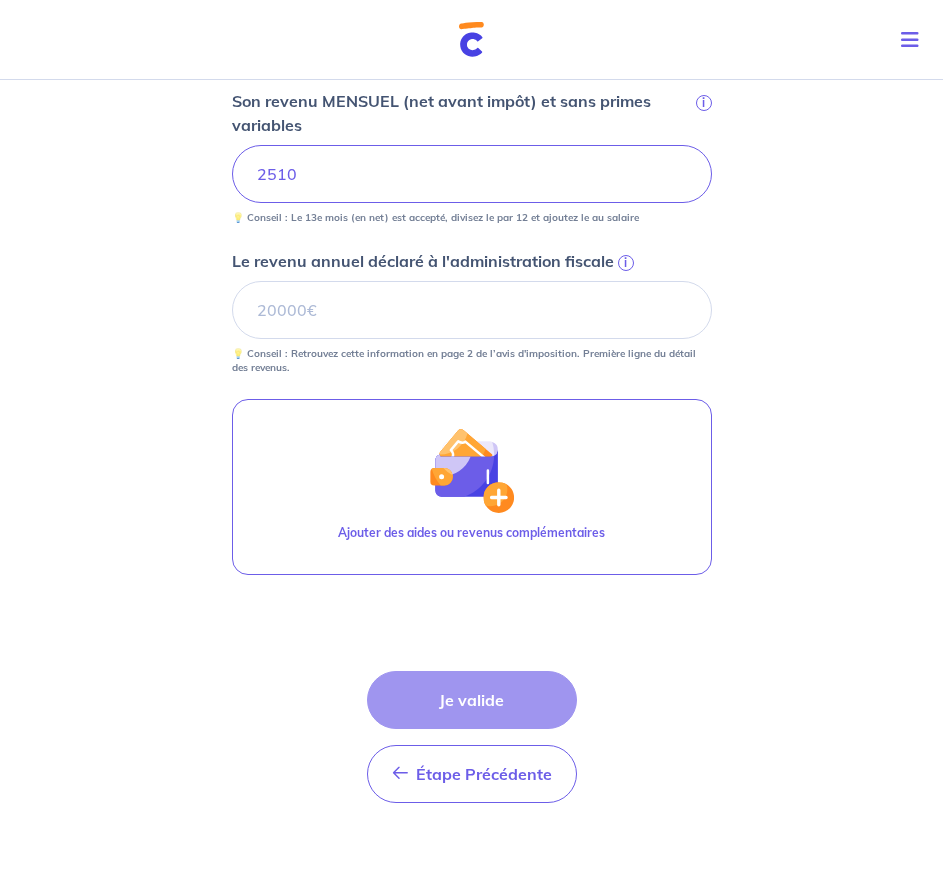 click on "Étape Précédente Précédent Je valide Je valide" at bounding box center (472, 737) 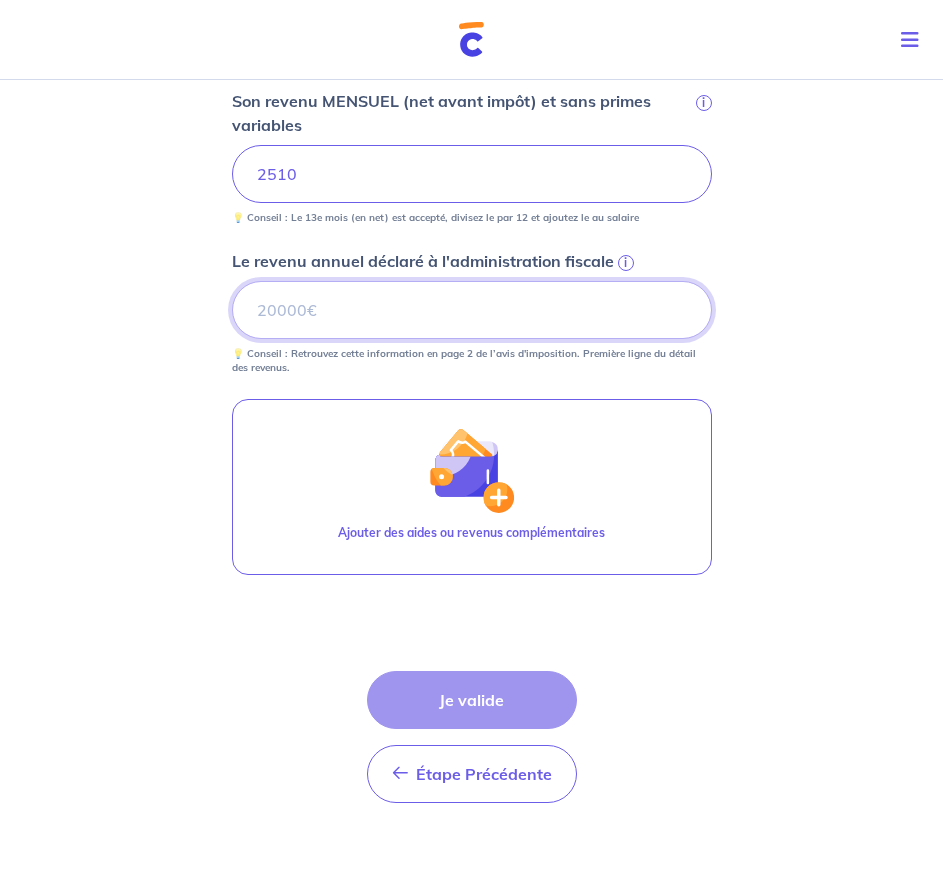 click on "Le revenu annuel déclaré à l'administration fiscale i" at bounding box center (472, 310) 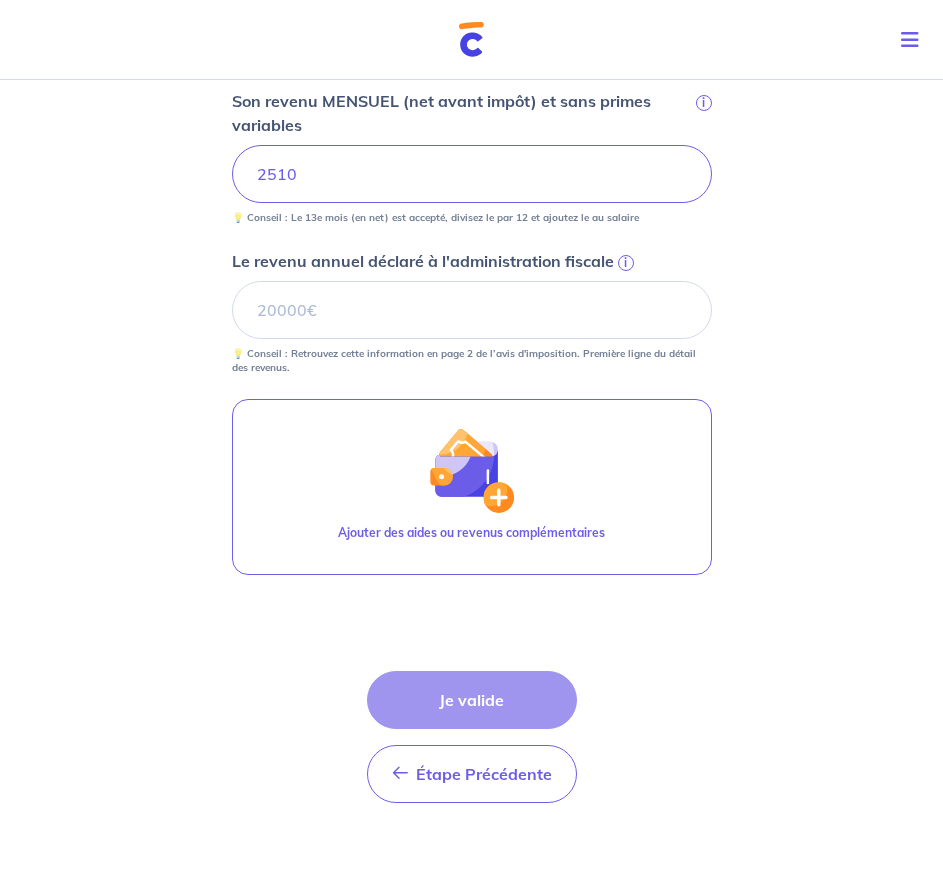 click on "i" at bounding box center [626, 263] 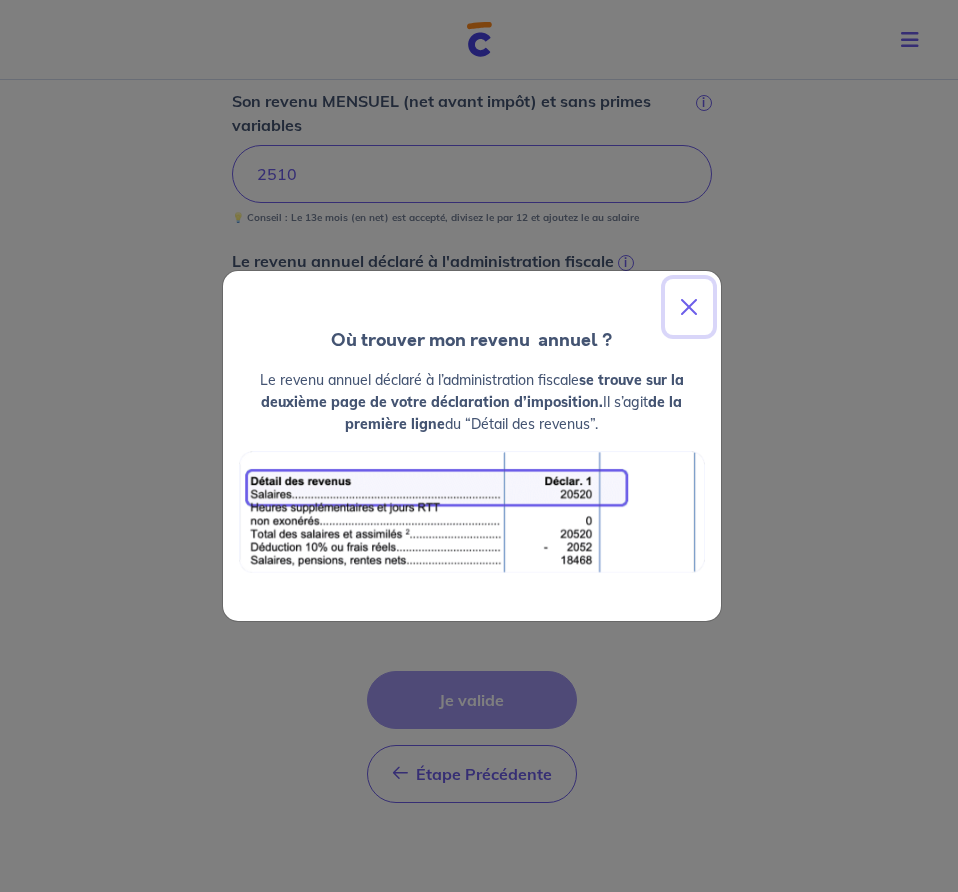 click at bounding box center (689, 307) 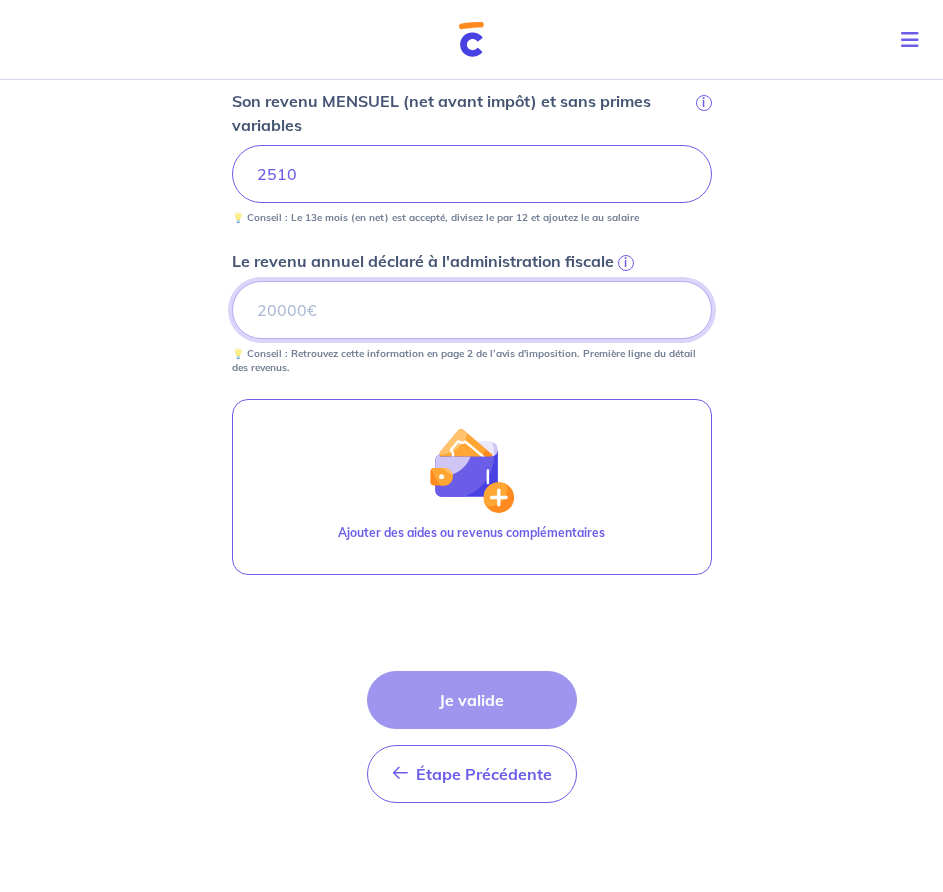 click on "Le revenu annuel déclaré à l'administration fiscale i" at bounding box center (472, 310) 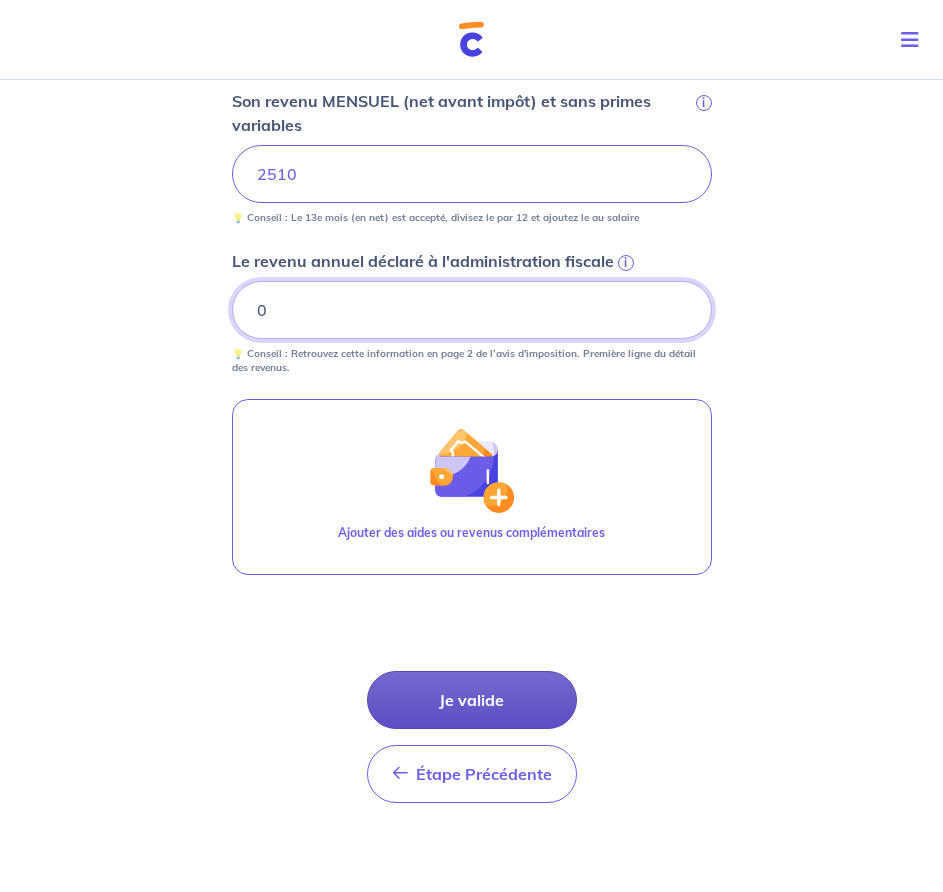 type on "0" 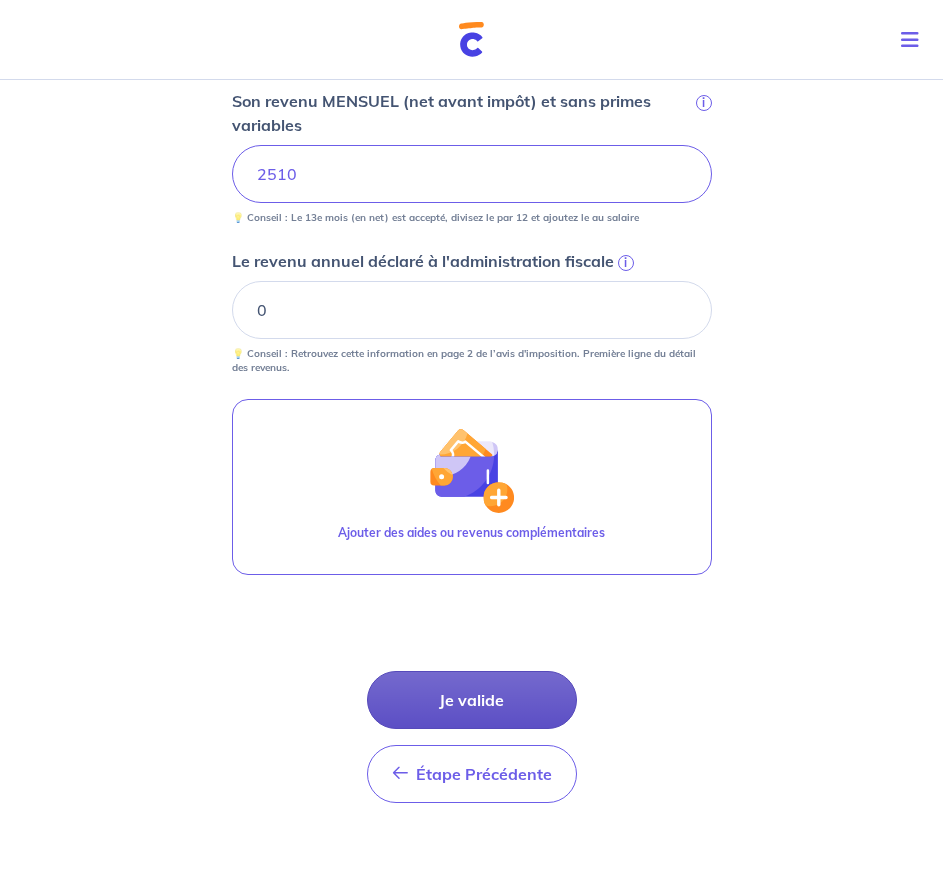 click on "Je valide" at bounding box center (472, 700) 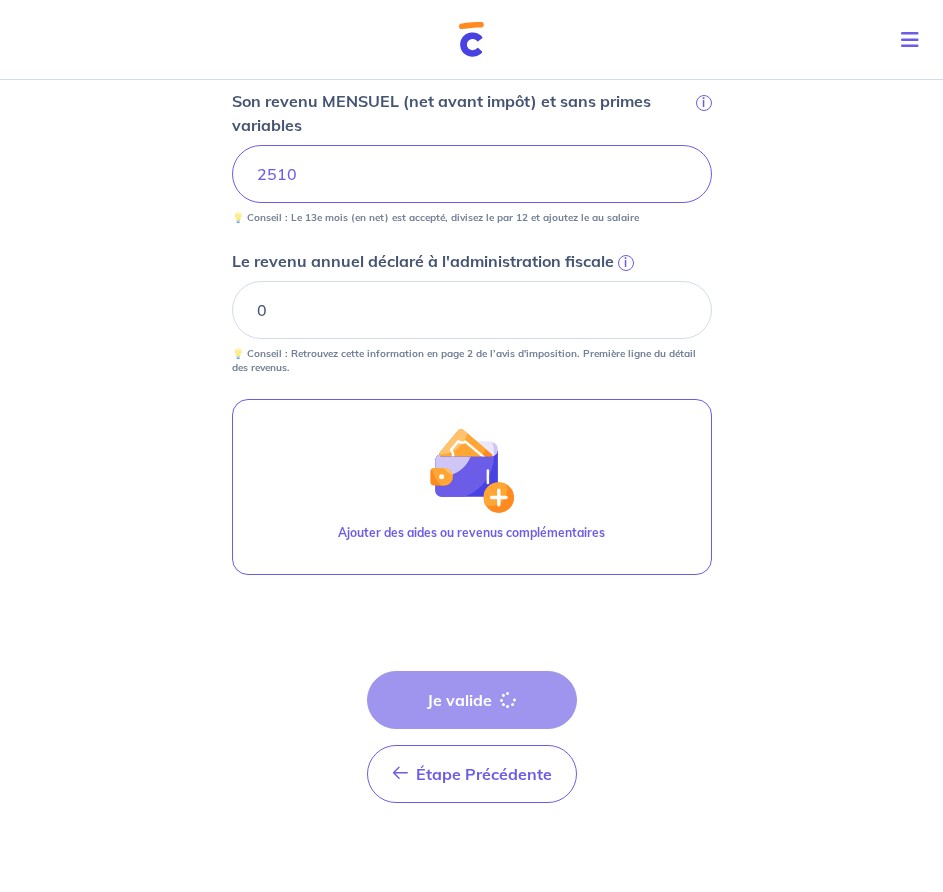 scroll, scrollTop: 0, scrollLeft: 0, axis: both 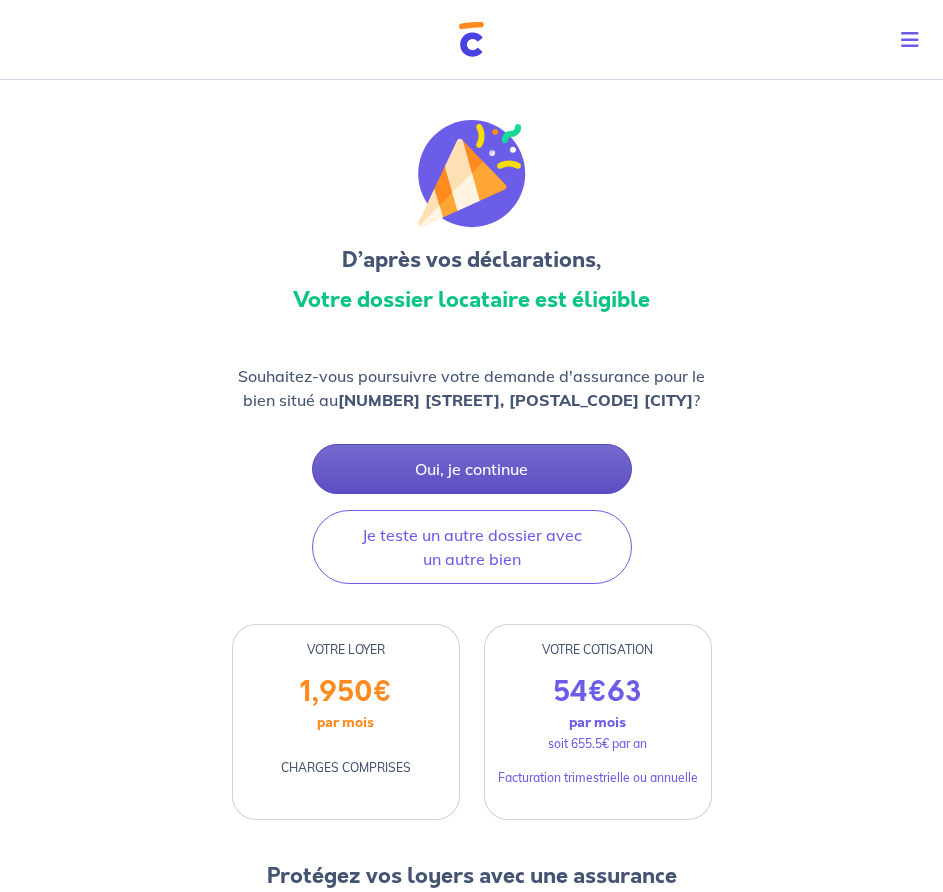 click on "Oui, je continue" at bounding box center (472, 469) 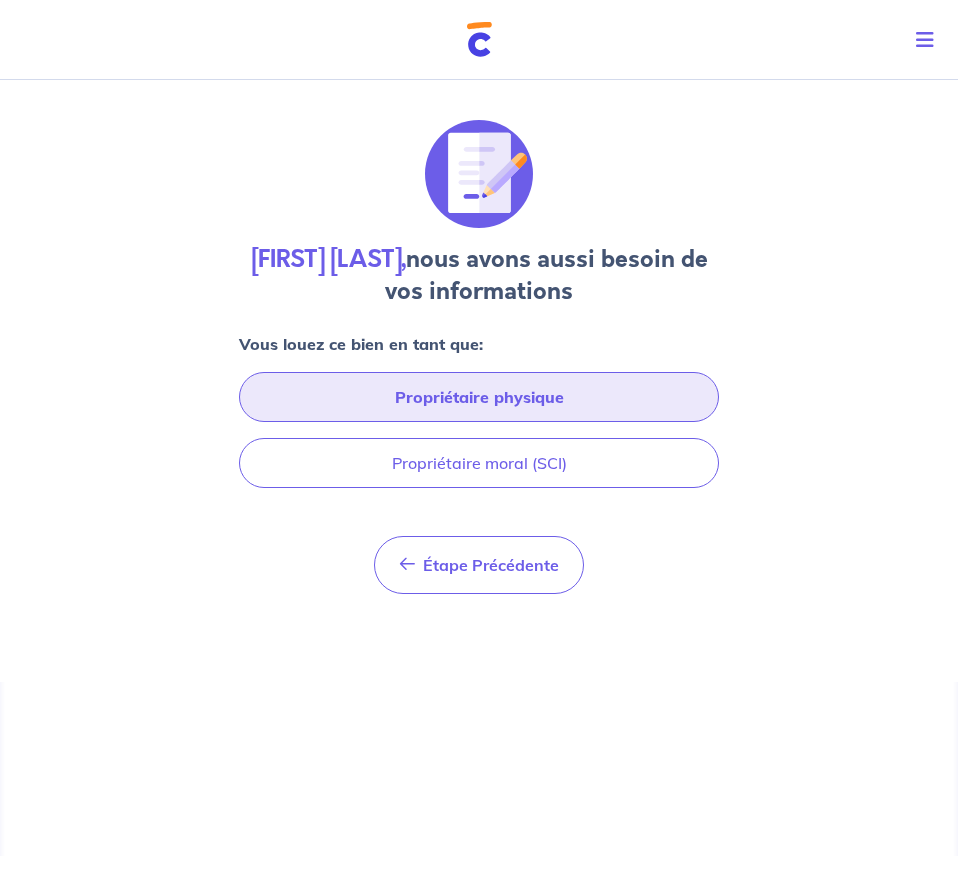 click on "Propriétaire physique" at bounding box center (479, 397) 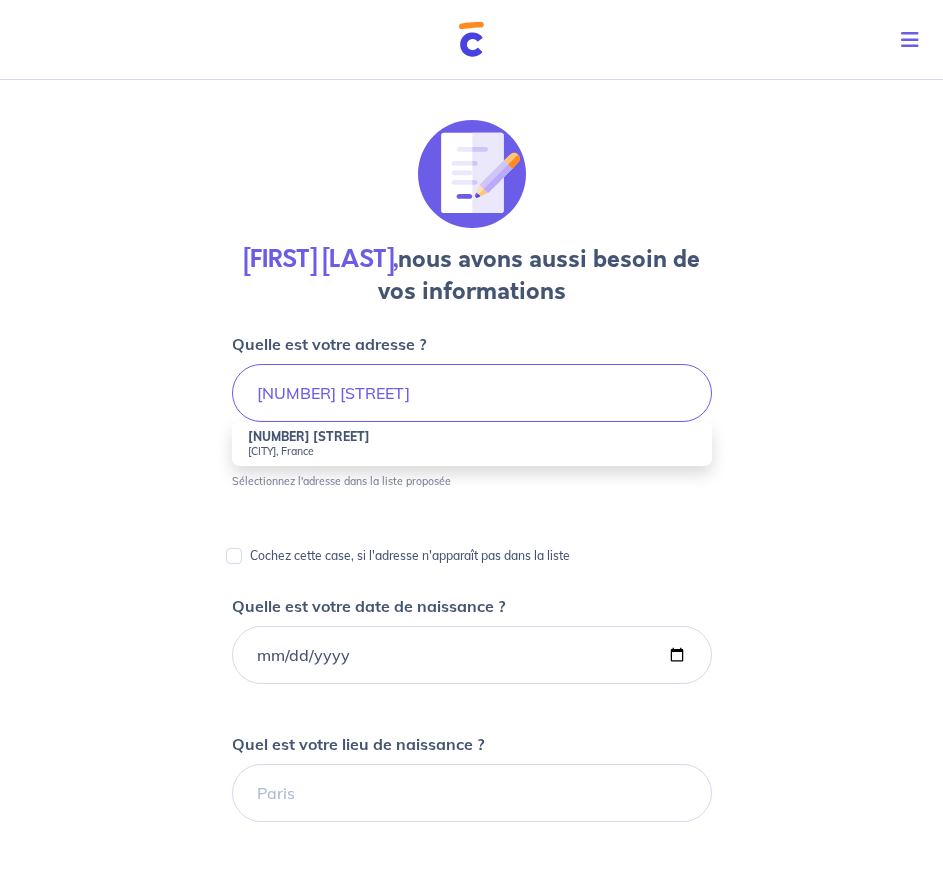 click on "[CITY], France" at bounding box center (472, 451) 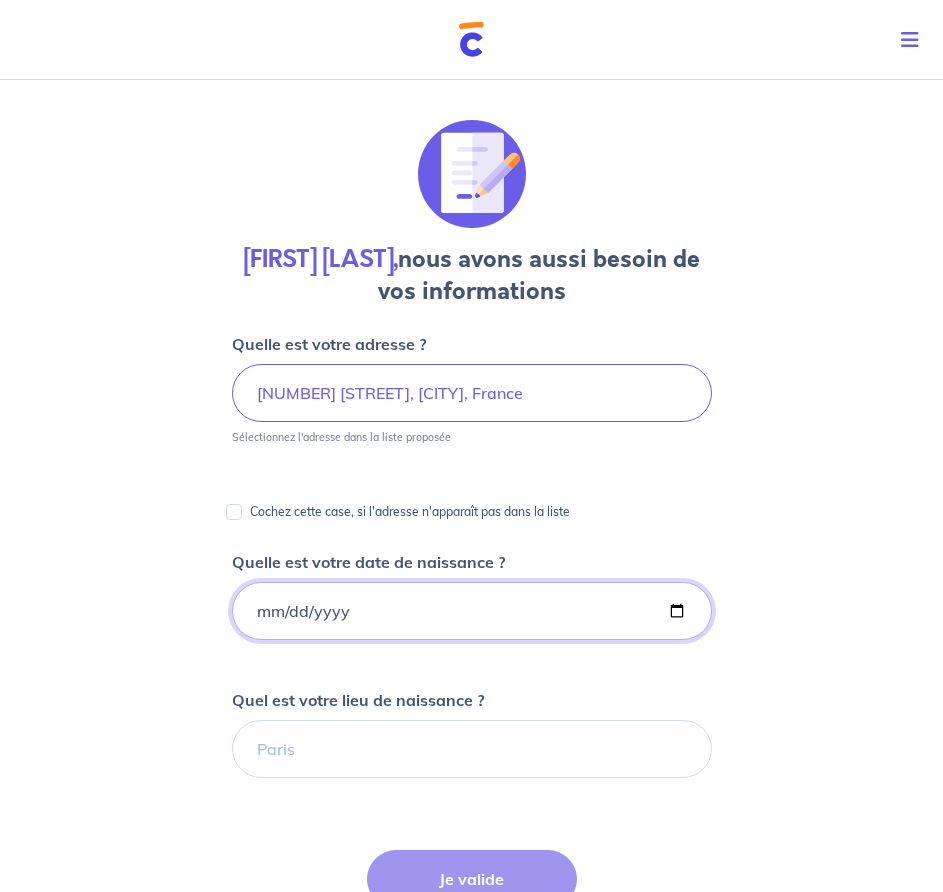 click on "Quelle est votre date de naissance ?" at bounding box center [472, 611] 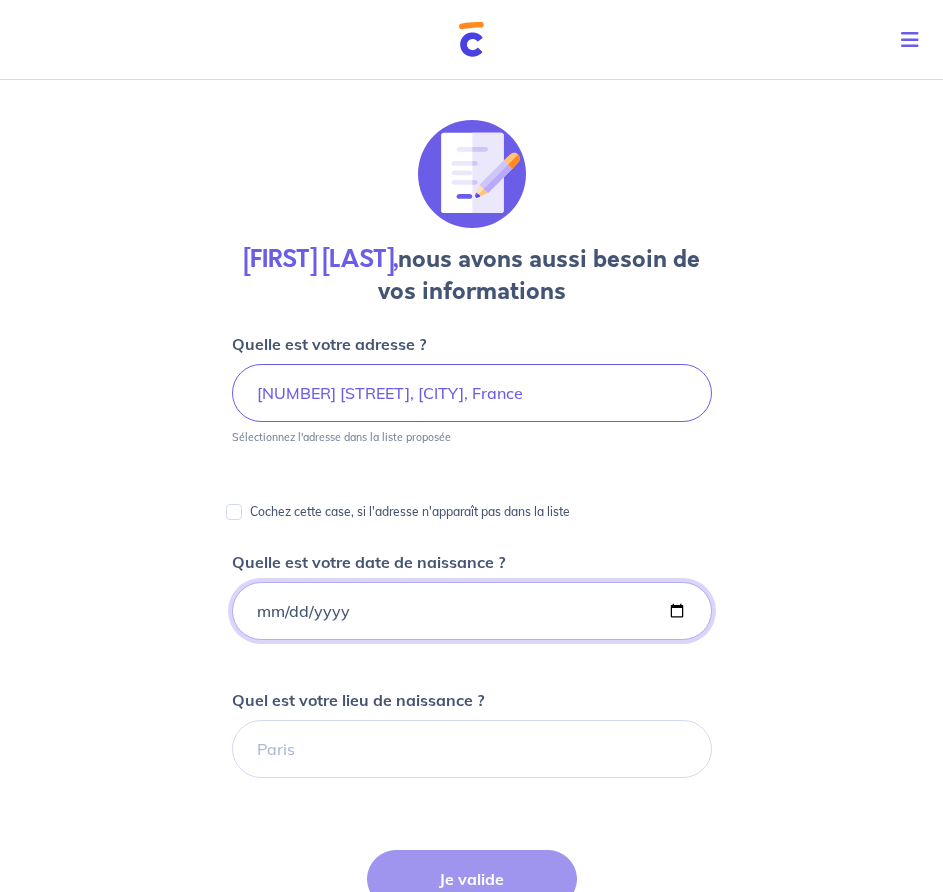 type on "[DATE]" 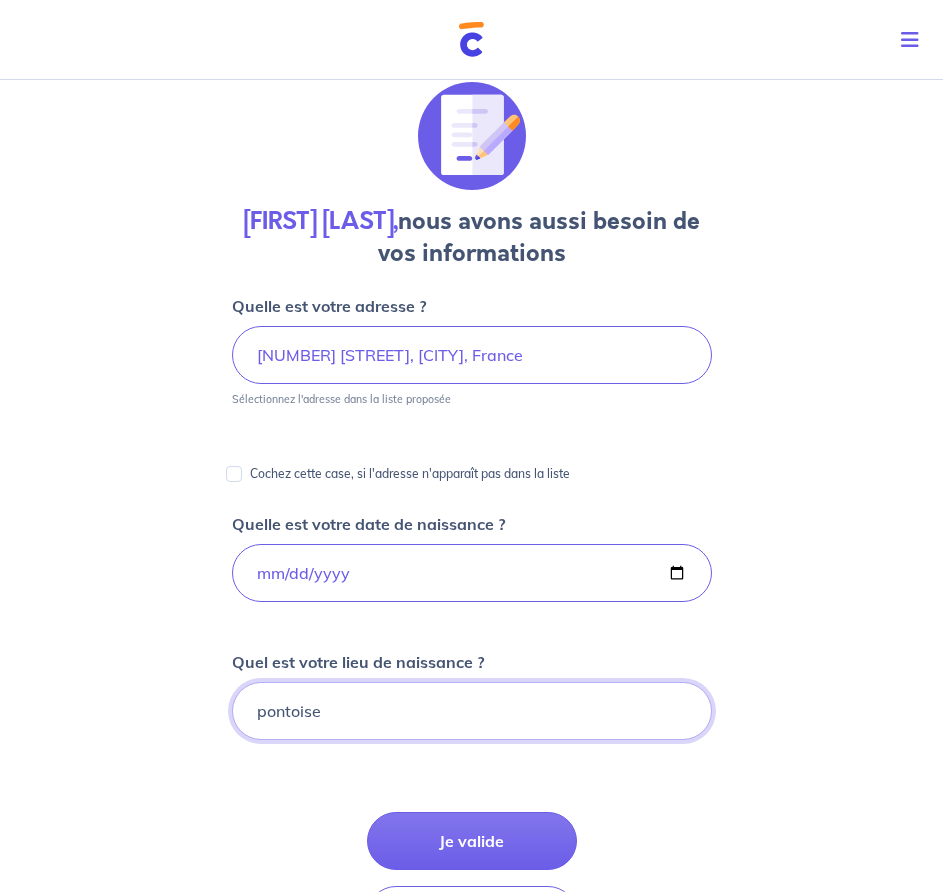 scroll, scrollTop: 46, scrollLeft: 0, axis: vertical 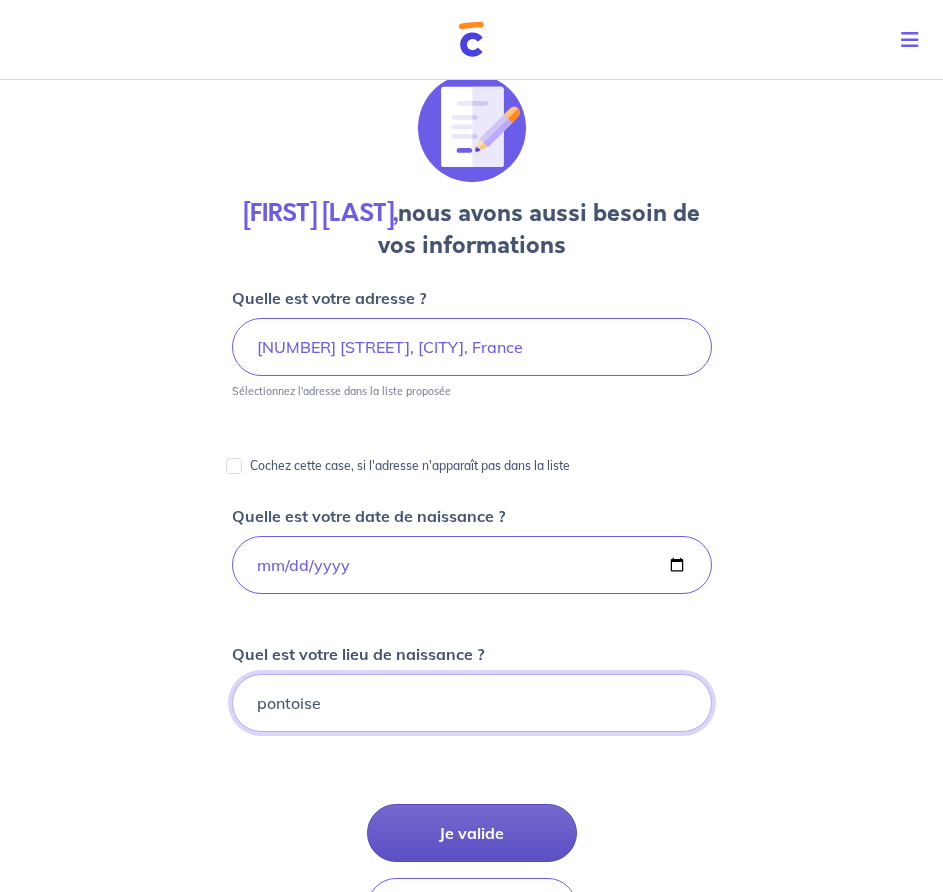 type on "pontoise" 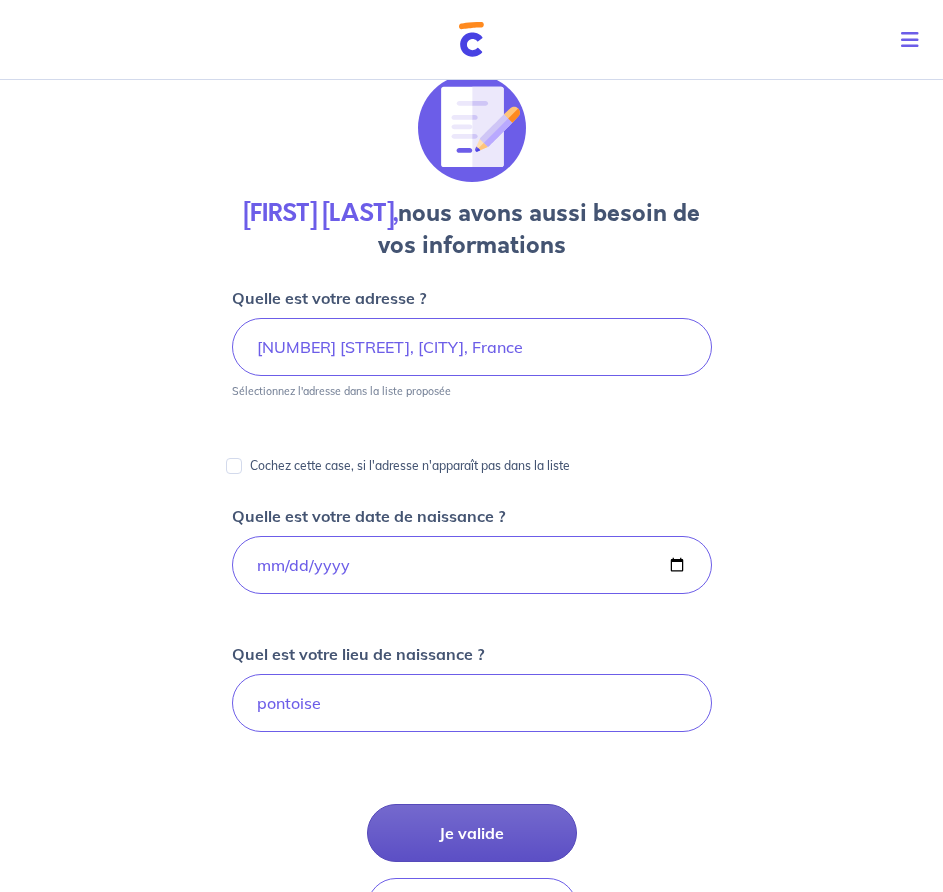 click on "Je valide" at bounding box center [472, 833] 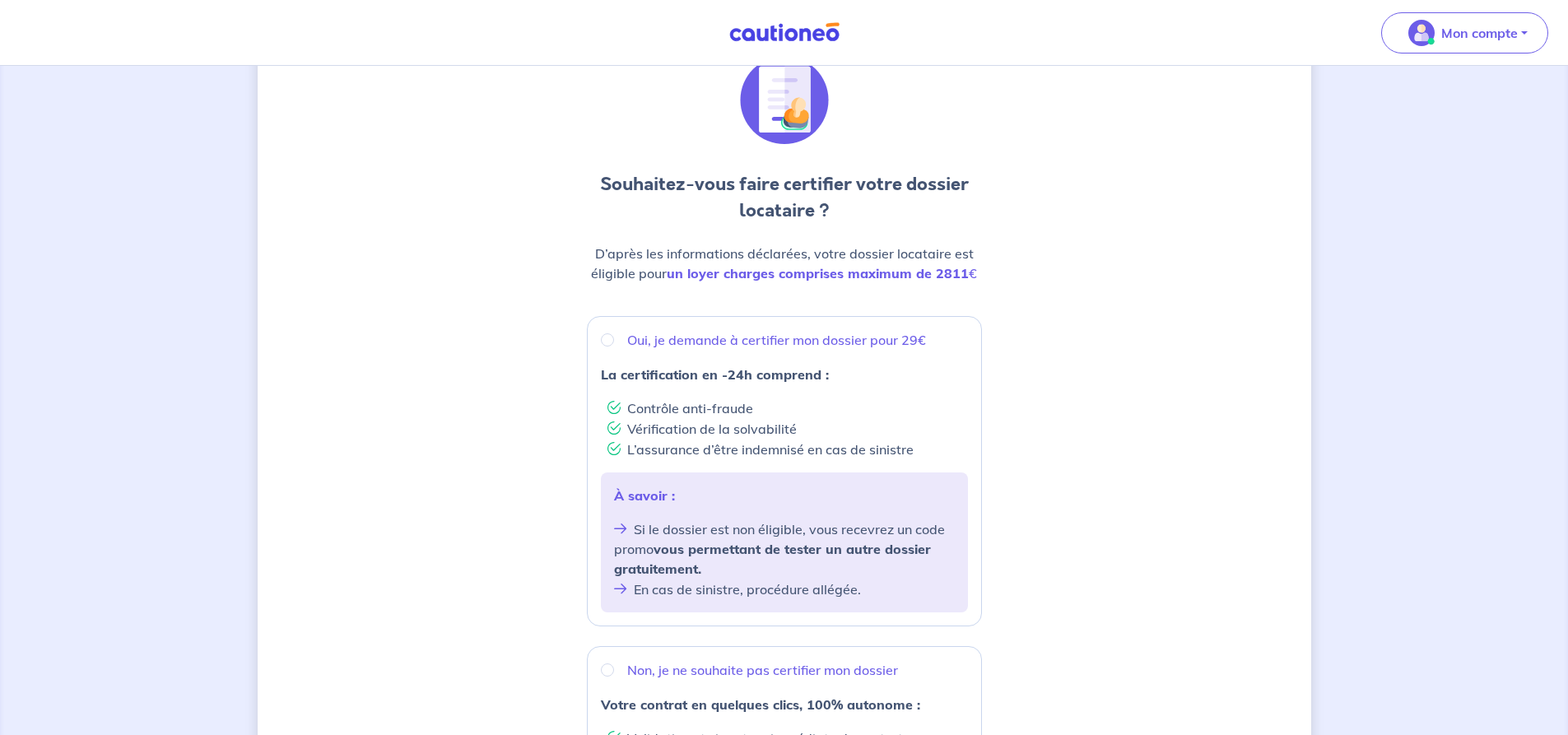 scroll, scrollTop: 68, scrollLeft: 0, axis: vertical 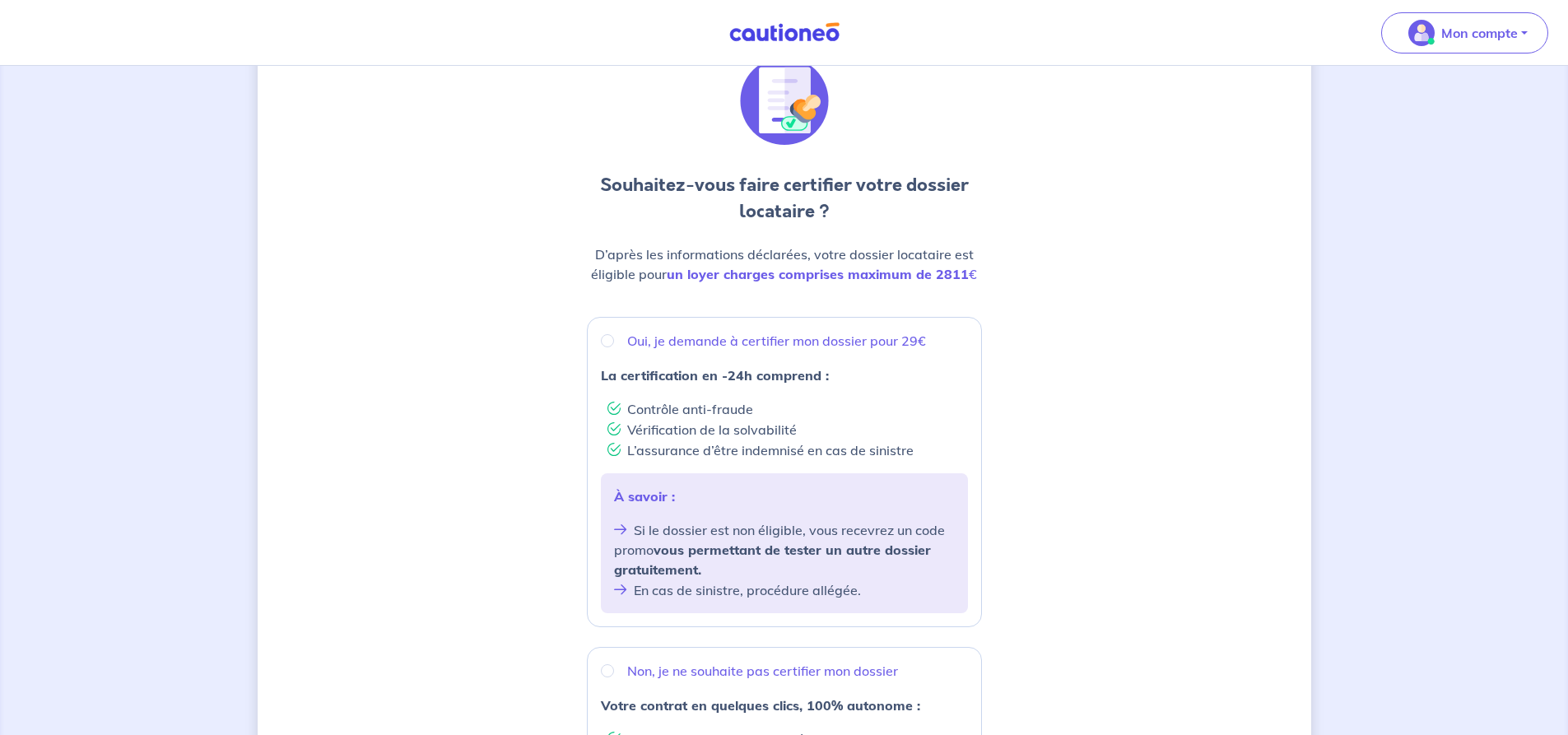 click on "Souhaitez-vous faire certifier votre dossier locataire ? D’après les informations déclarées, votre dossier locataire est éligible pour  un loyer charges comprises maximum de 2811 € Oui, je demande à certifier mon dossier pour 29€ La certification en -24h comprend :
Contrôle anti-fraude
Vérification de la solvabilité
L’assurance d’être indemnisé en cas de sinistre
À savoir :
Si le dossier est non éligible, vous recevrez un code promo  vous permettant de tester un autre dossier gratuitement.
En cas de sinistre, procédure allégée.
Non, je ne souhaite pas certifier mon dossier Votre contrat en quelques clics, 100% autonome :
Validation et signature immédiate du contrat
À savoir :
En cas de sinistre,  vous devrez nous transmettre le dossier complet.
En cas de dossier incomplet ou frauduleux,  l’indemnisation en cas de sinistre n’est pas garantie.
Étape Précédente Précédent Confirmer Confirmer" at bounding box center [784, 590] 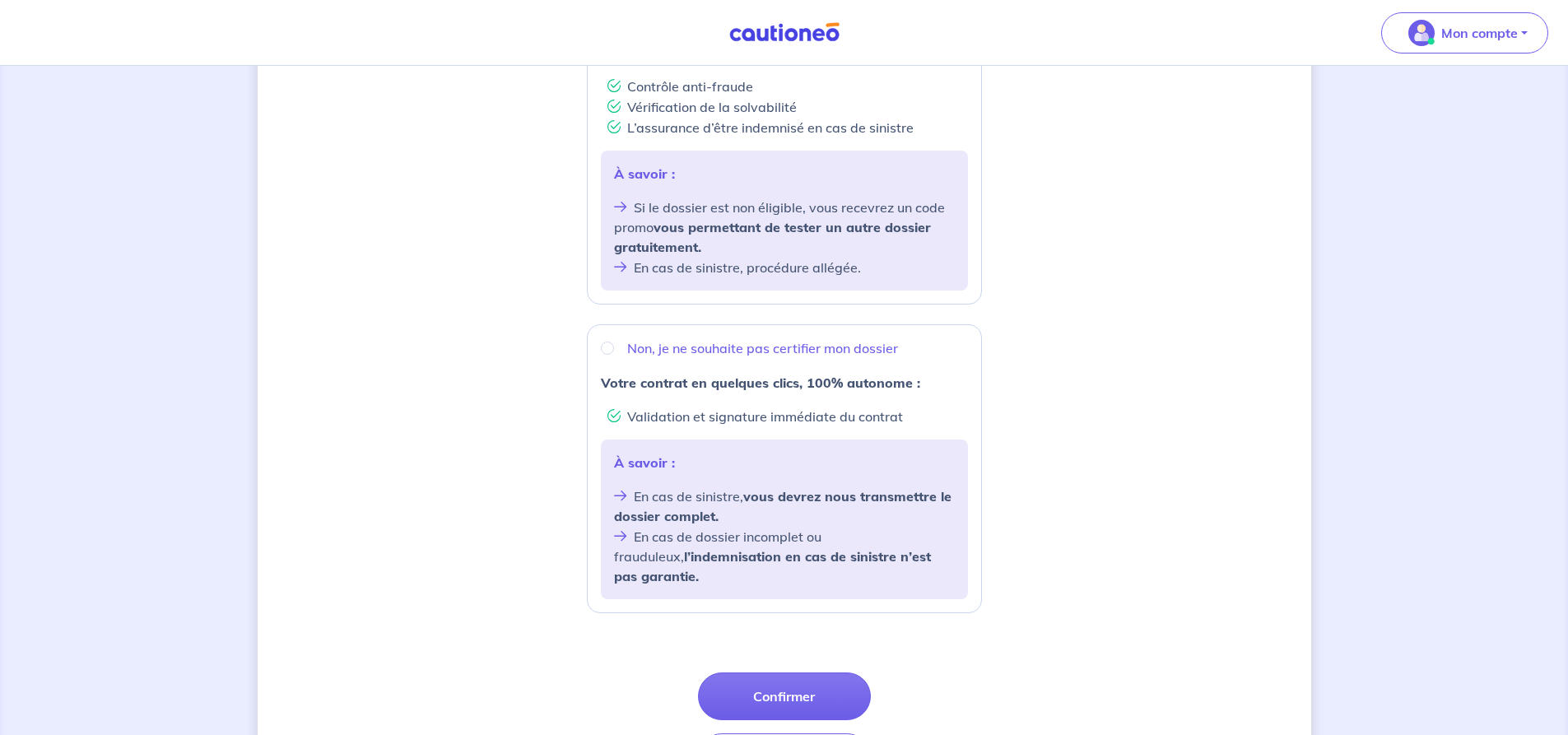 scroll, scrollTop: 392, scrollLeft: 0, axis: vertical 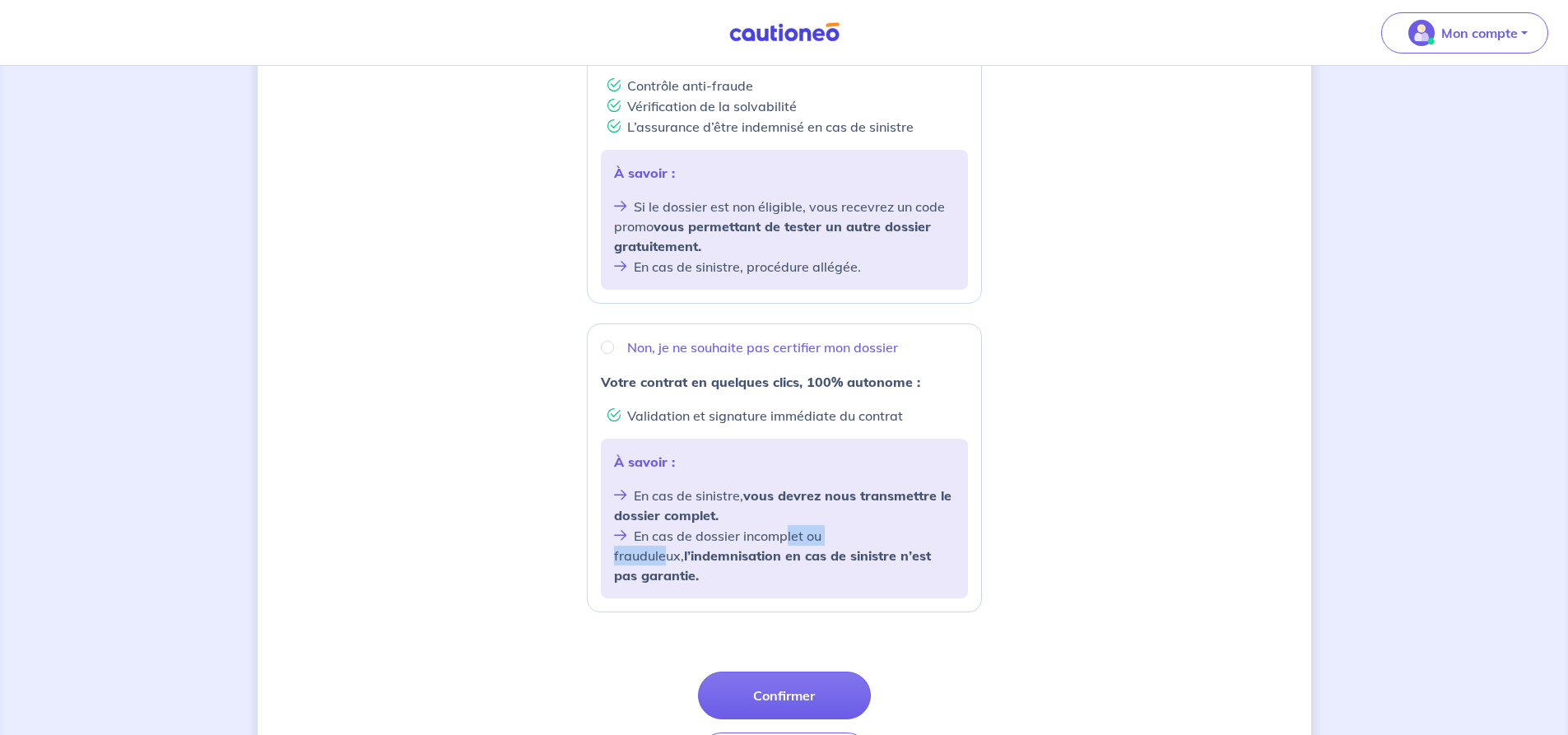 drag, startPoint x: 785, startPoint y: 540, endPoint x: 878, endPoint y: 542, distance: 93.0215 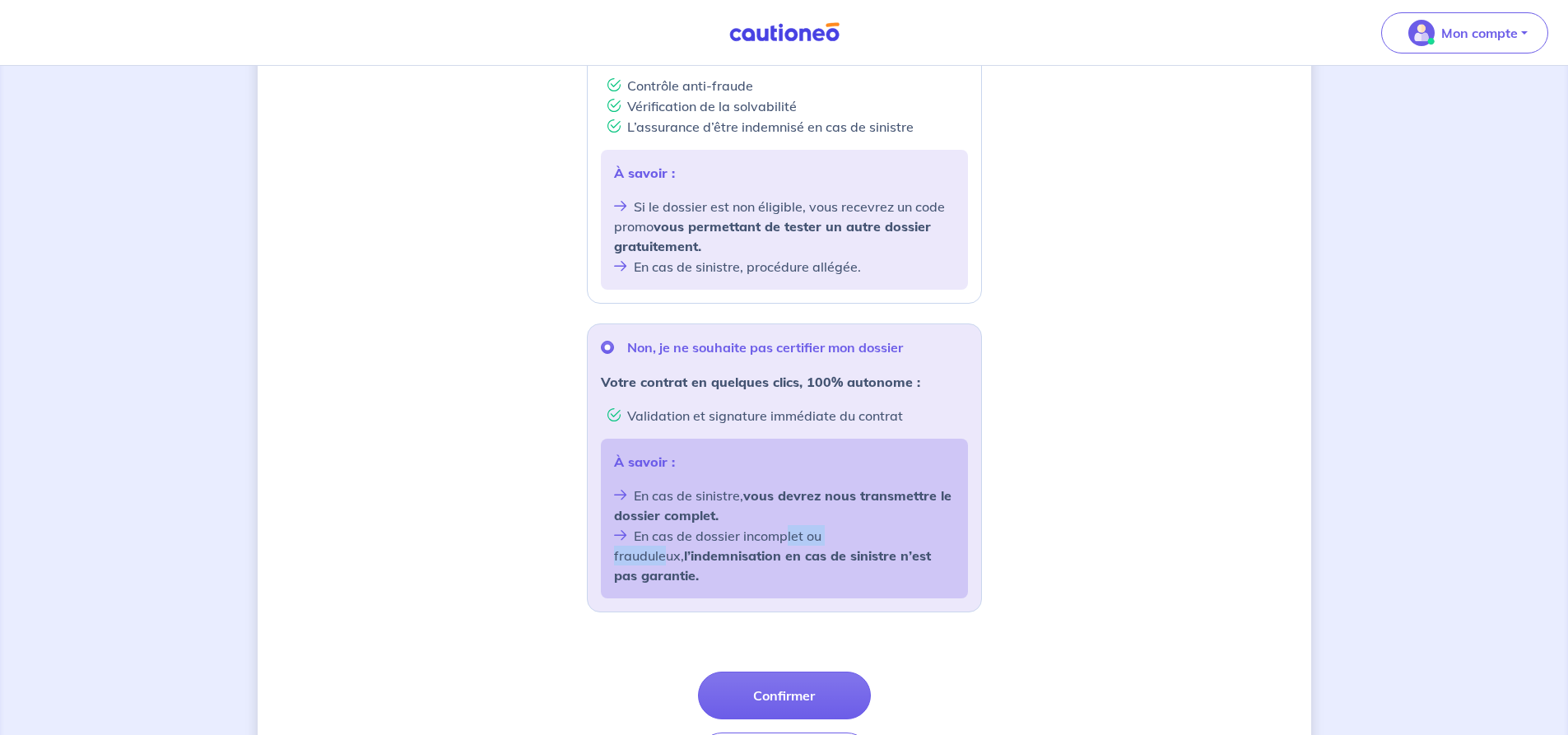 click on "En cas de dossier incomplet ou frauduleux,  l’indemnisation en cas de sinistre n’est pas garantie." at bounding box center (784, 555) 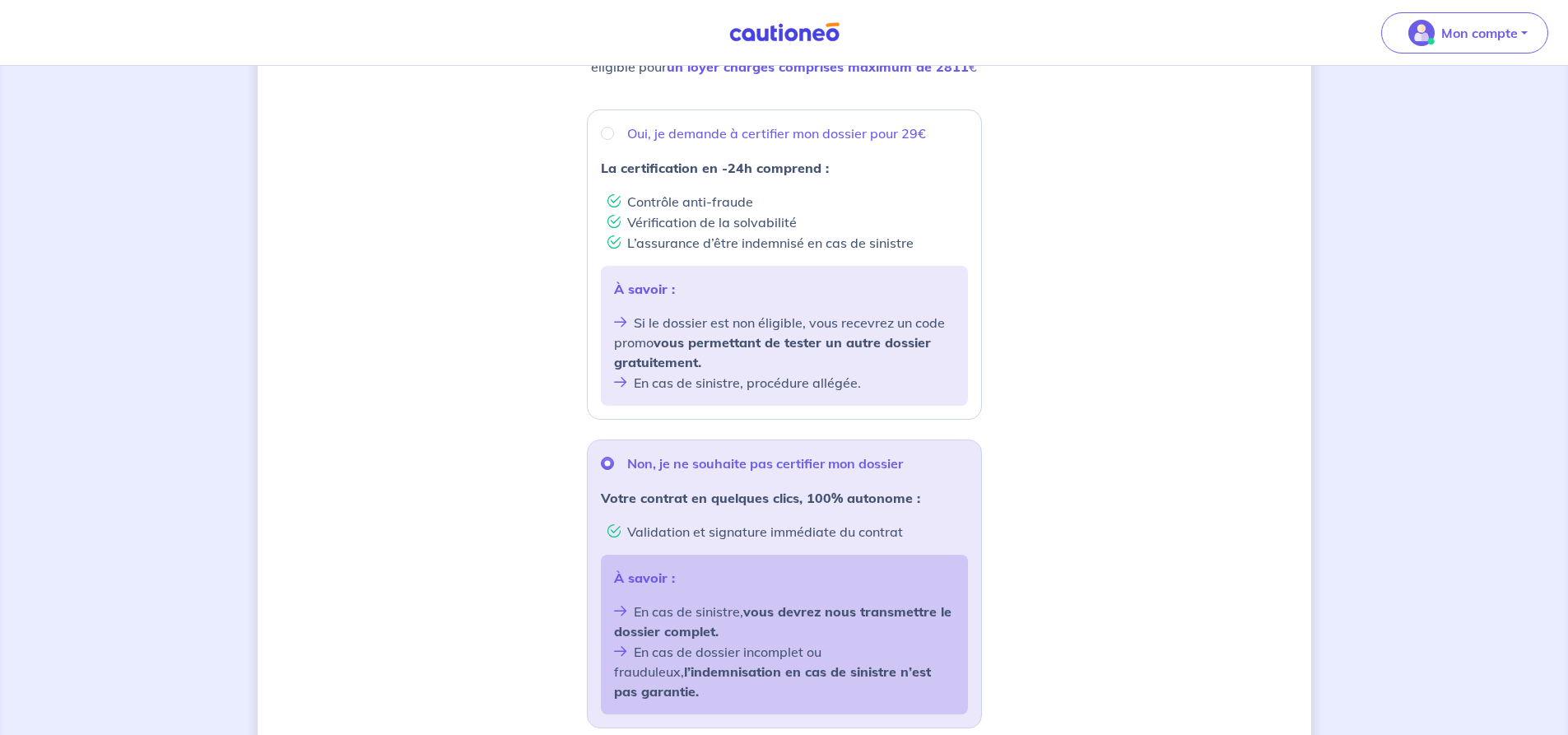 scroll, scrollTop: 203, scrollLeft: 0, axis: vertical 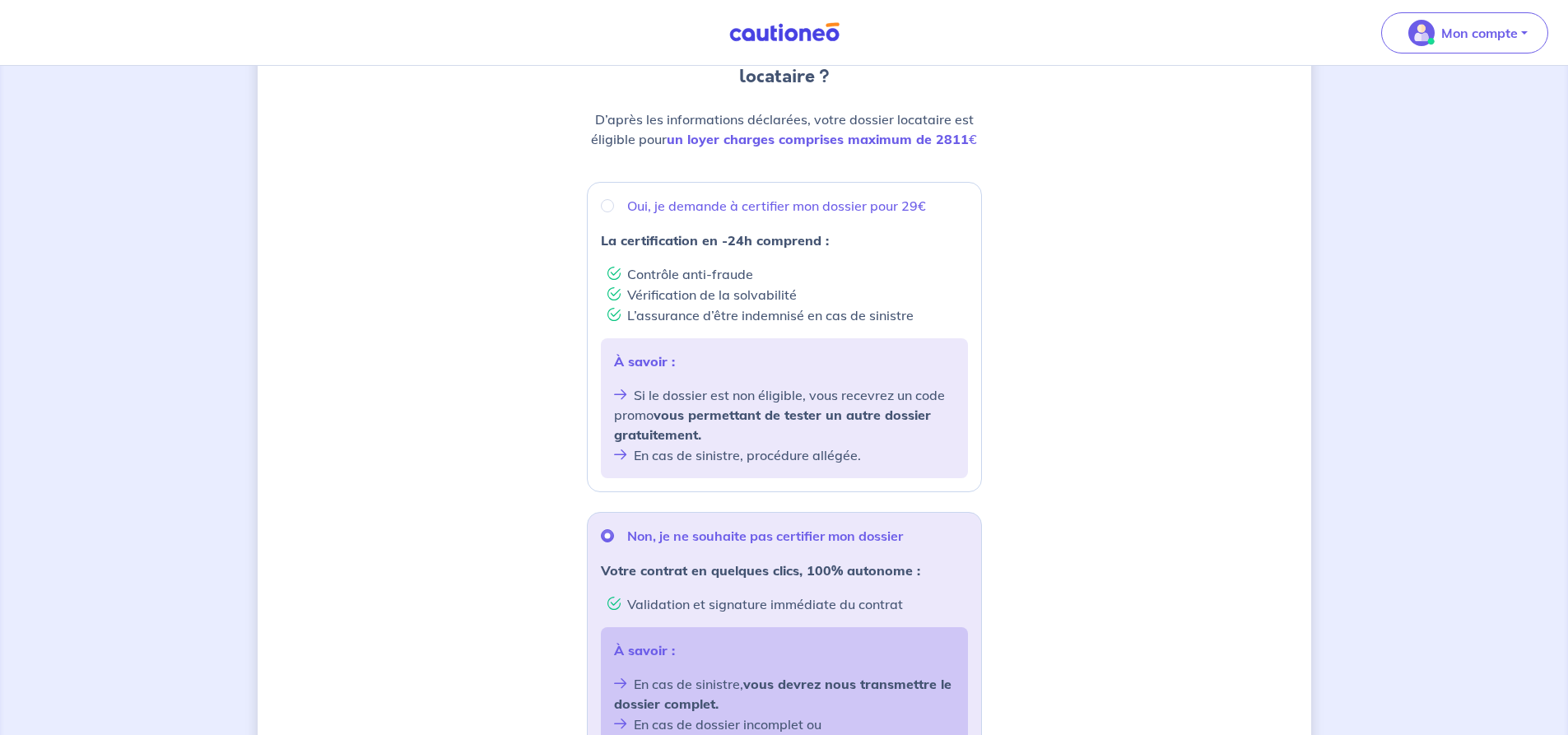 click on "Oui, je demande à certifier mon dossier pour 29€" at bounding box center (776, 206) 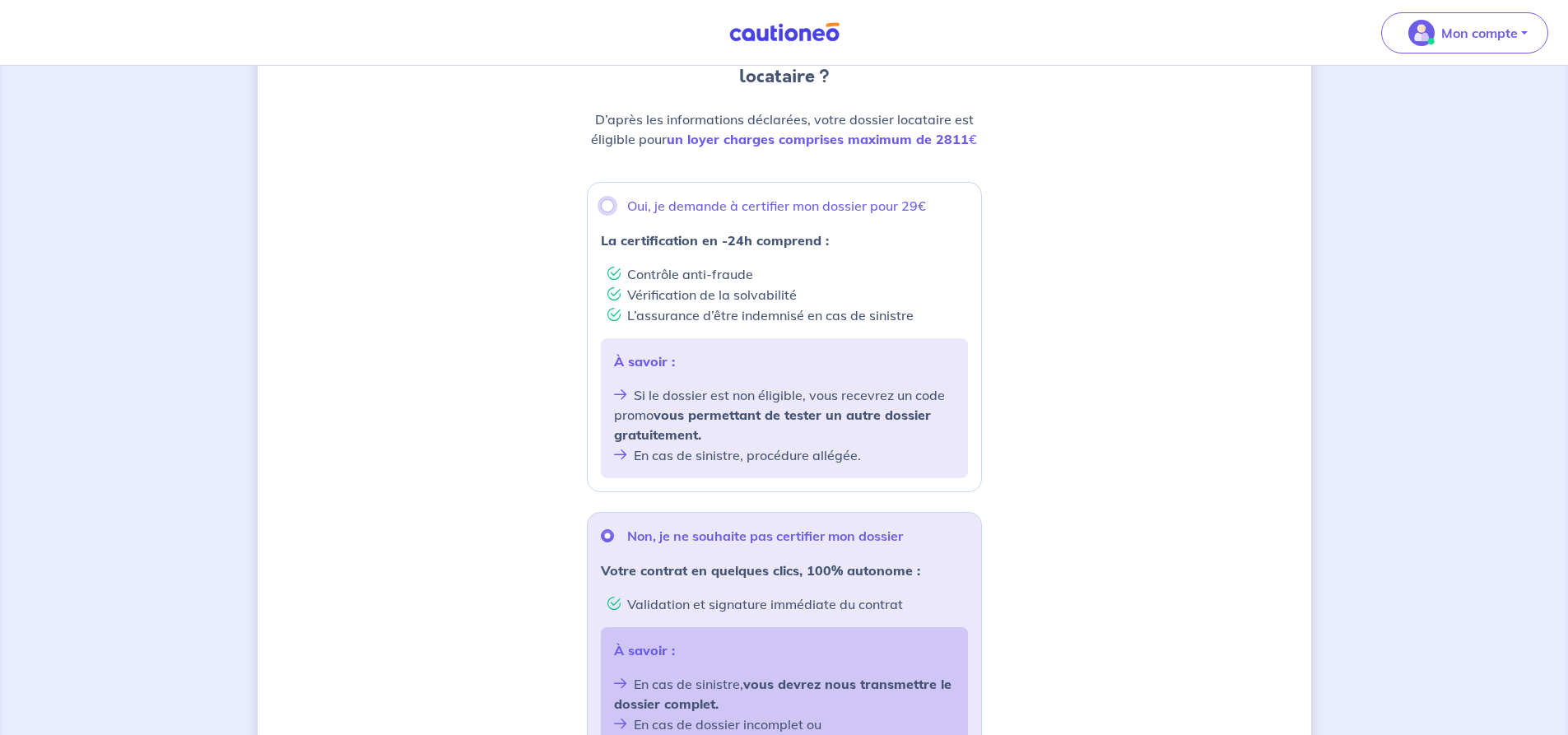 click on "Oui, je demande à certifier mon dossier pour 29€" at bounding box center (607, 206) 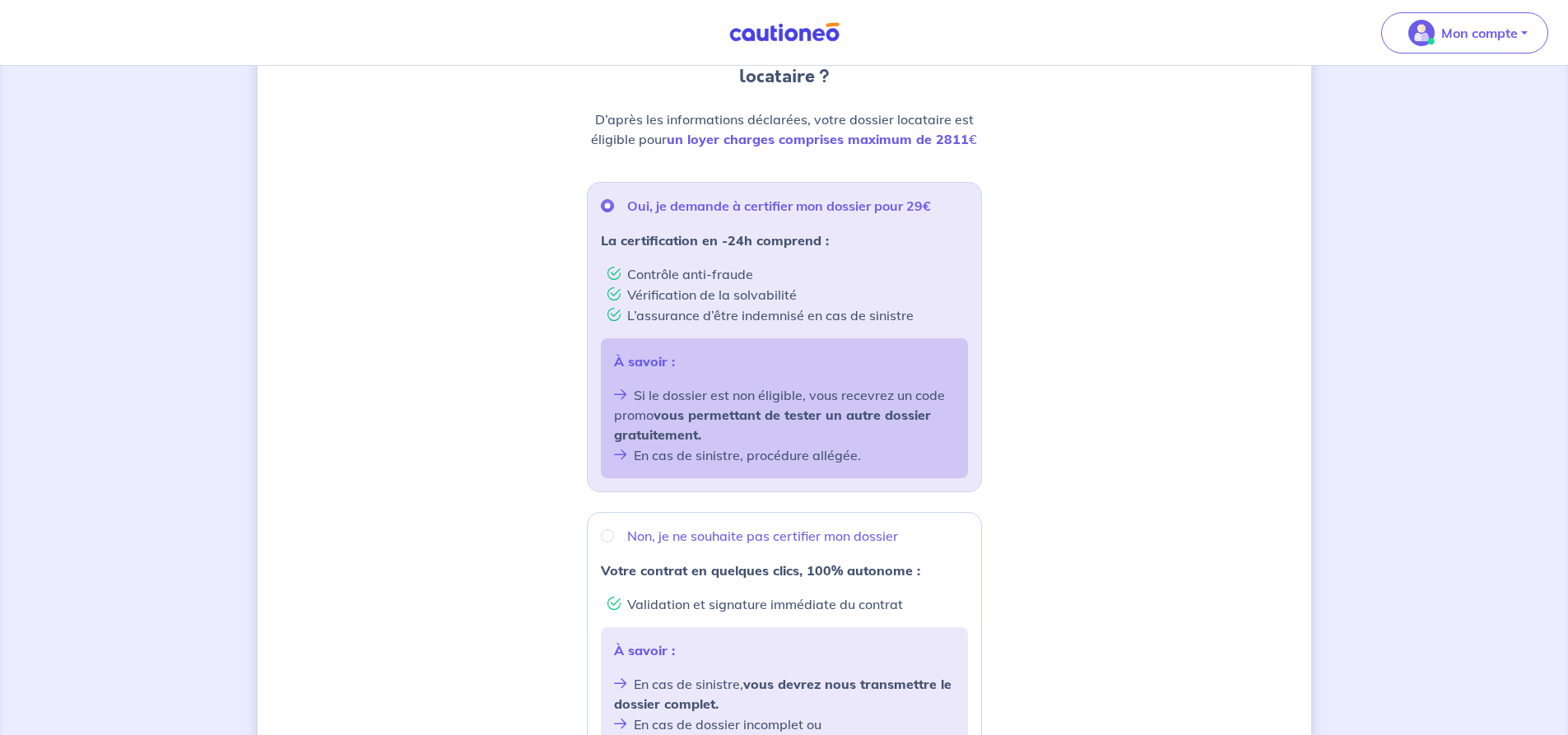 click on "Souhaitez-vous faire certifier votre dossier locataire ? D’après les informations déclarées, votre dossier locataire est éligible pour  un loyer charges comprises maximum de 2811 € Oui, je demande à certifier mon dossier pour 29€ La certification en -24h comprend :
Contrôle anti-fraude
Vérification de la solvabilité
L’assurance d’être indemnisé en cas de sinistre
À savoir :
Si le dossier est non éligible, vous recevrez un code promo  vous permettant de tester un autre dossier gratuitement.
En cas de sinistre, procédure allégée.
Non, je ne souhaite pas certifier mon dossier Votre contrat en quelques clics, 100% autonome :
Validation et signature immédiate du contrat
À savoir :
En cas de sinistre,  vous devrez nous transmettre le dossier complet.
En cas de dossier incomplet ou frauduleux,  l’indemnisation en cas de sinistre n’est pas garantie.
Étape Précédente Précédent Confirmer Confirmer" at bounding box center (784, 455) 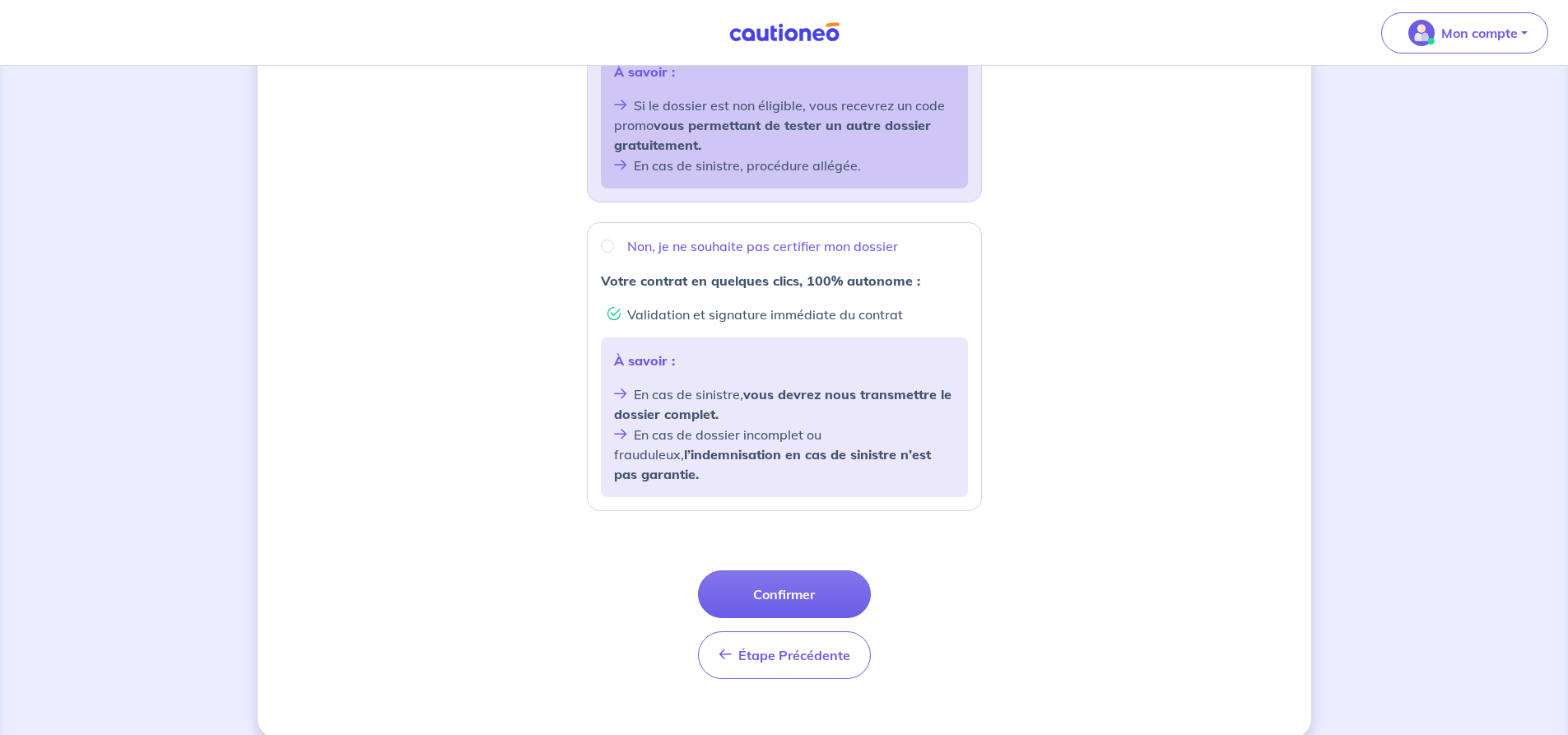 scroll, scrollTop: 496, scrollLeft: 0, axis: vertical 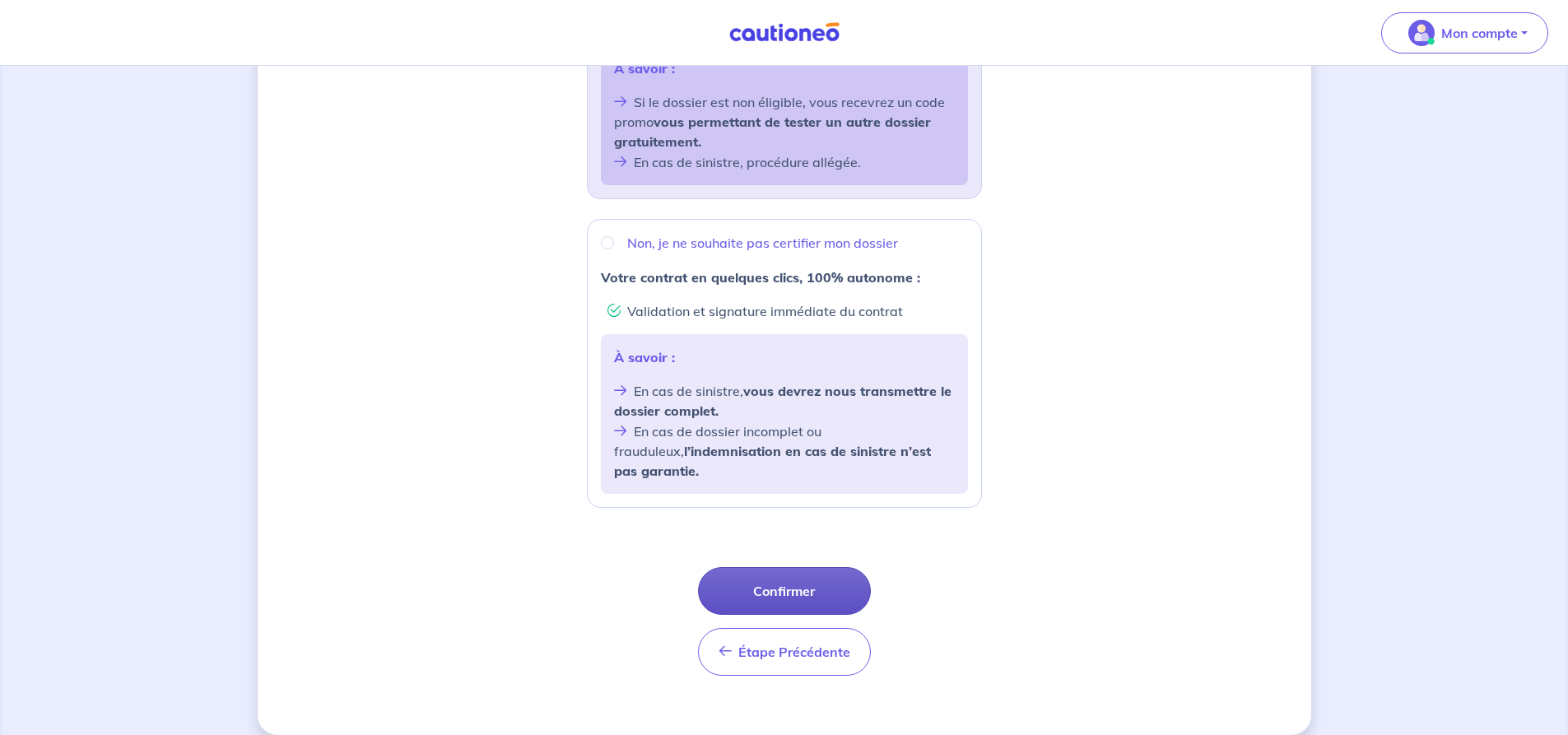 click on "Confirmer" at bounding box center (784, 591) 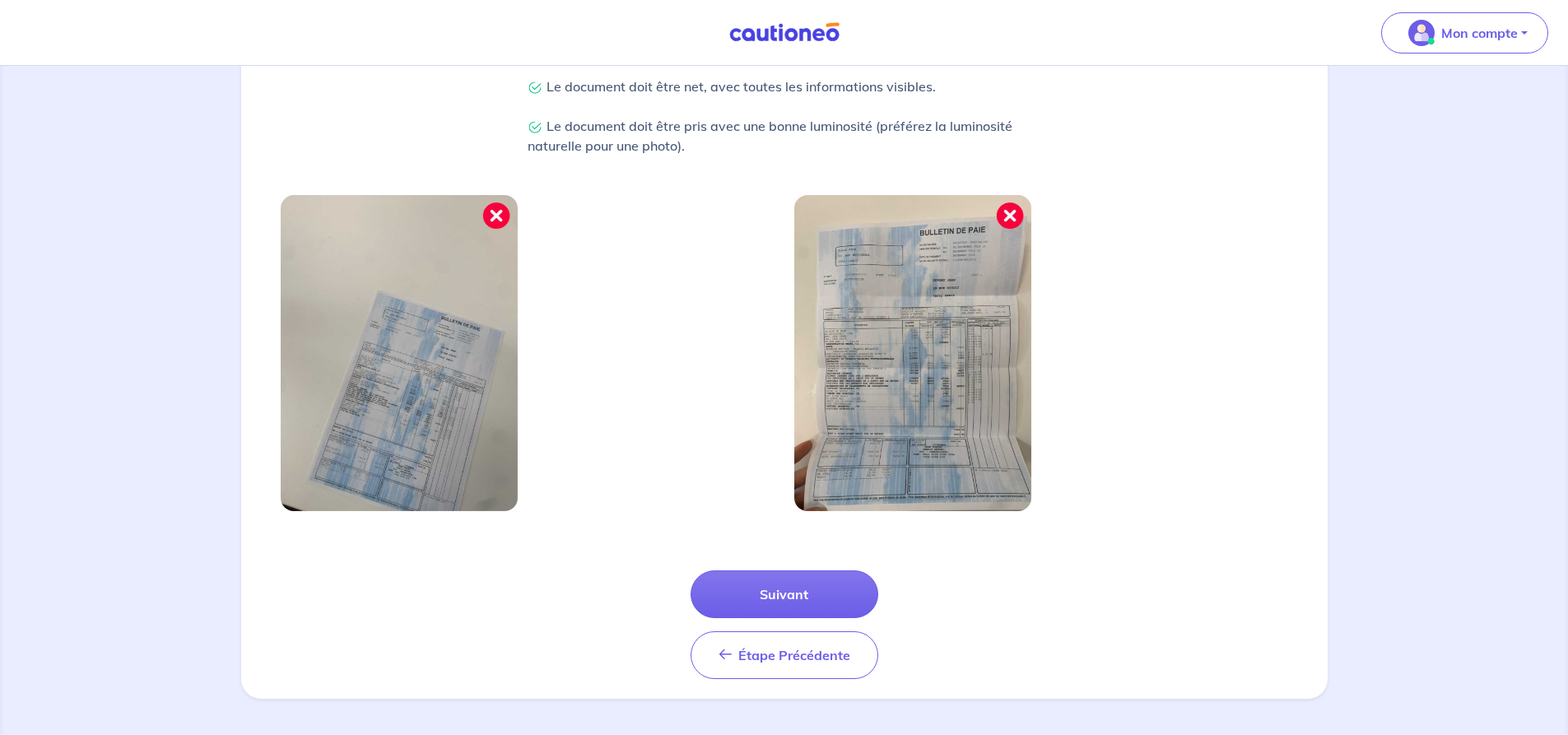 scroll, scrollTop: 444, scrollLeft: 0, axis: vertical 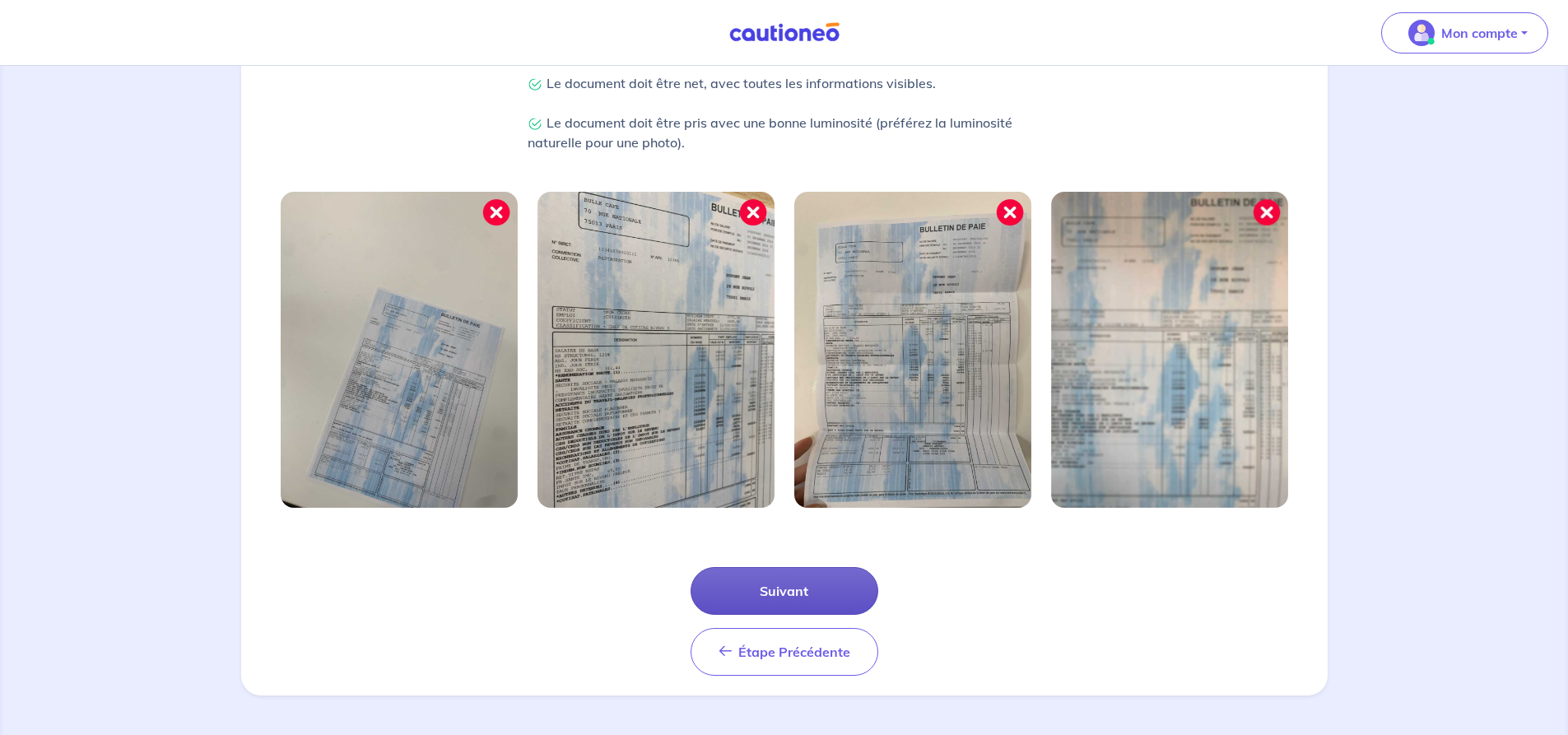 click on "Suivant" at bounding box center (784, 591) 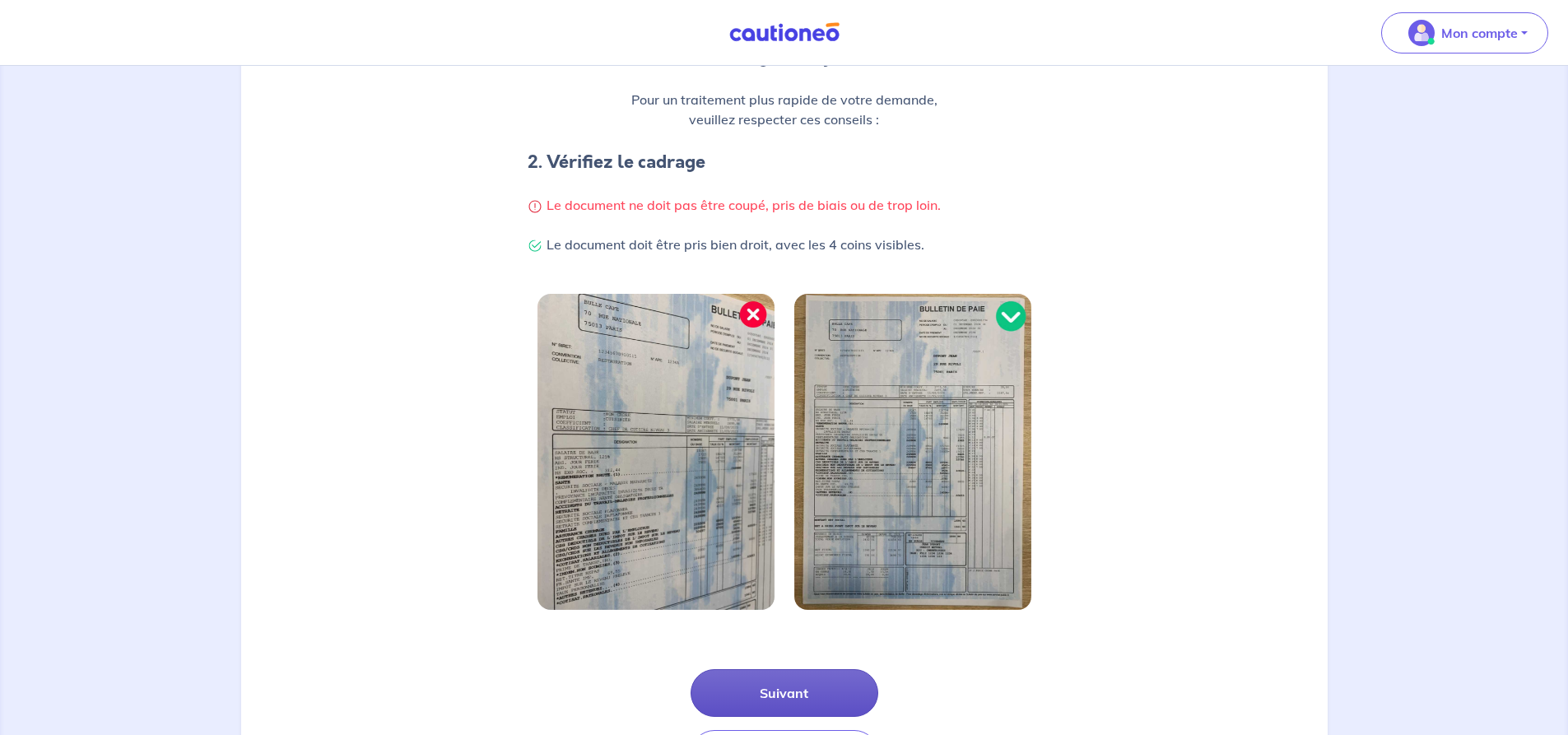 scroll, scrollTop: 343, scrollLeft: 0, axis: vertical 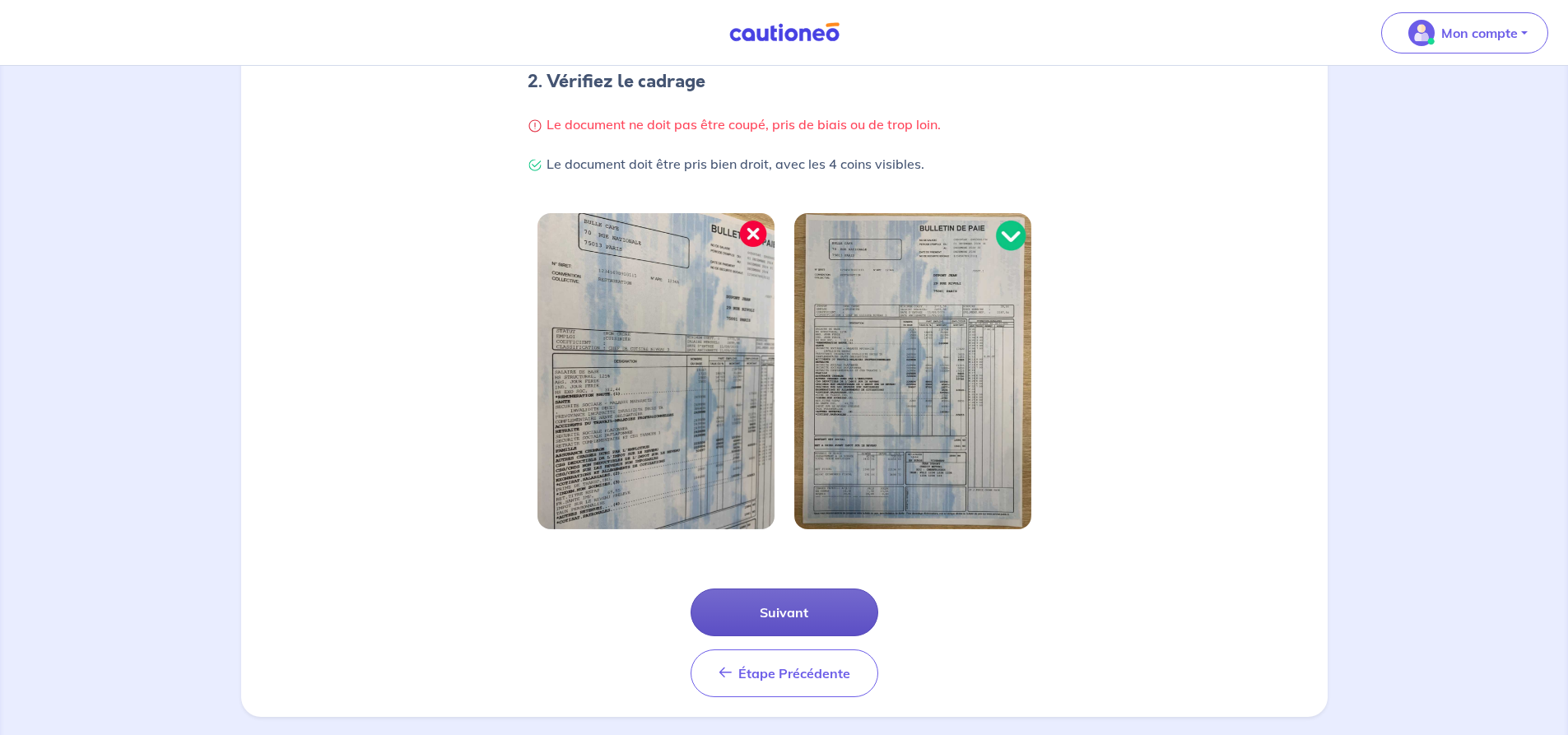 click on "Suivant" at bounding box center (784, 612) 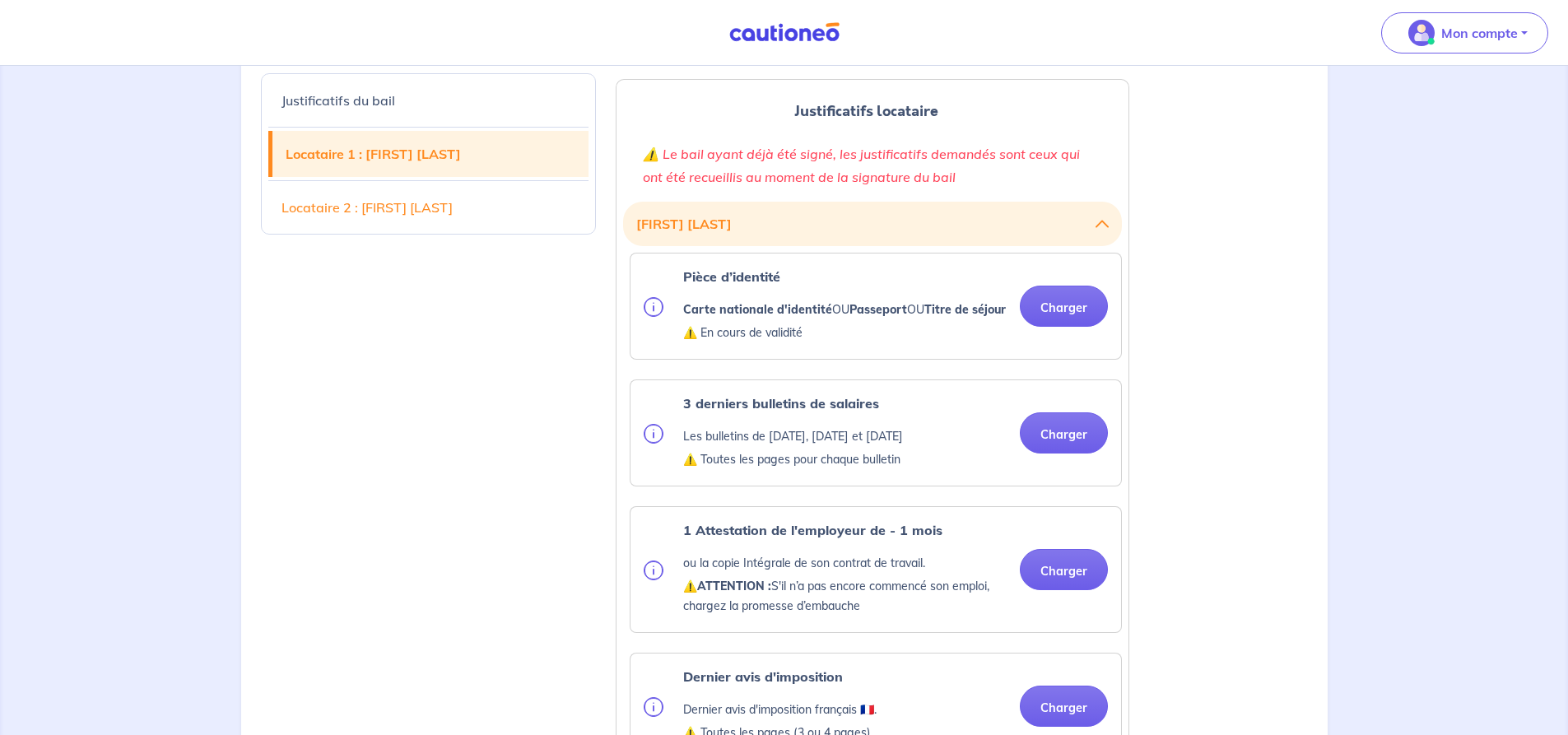 scroll, scrollTop: 1194, scrollLeft: 0, axis: vertical 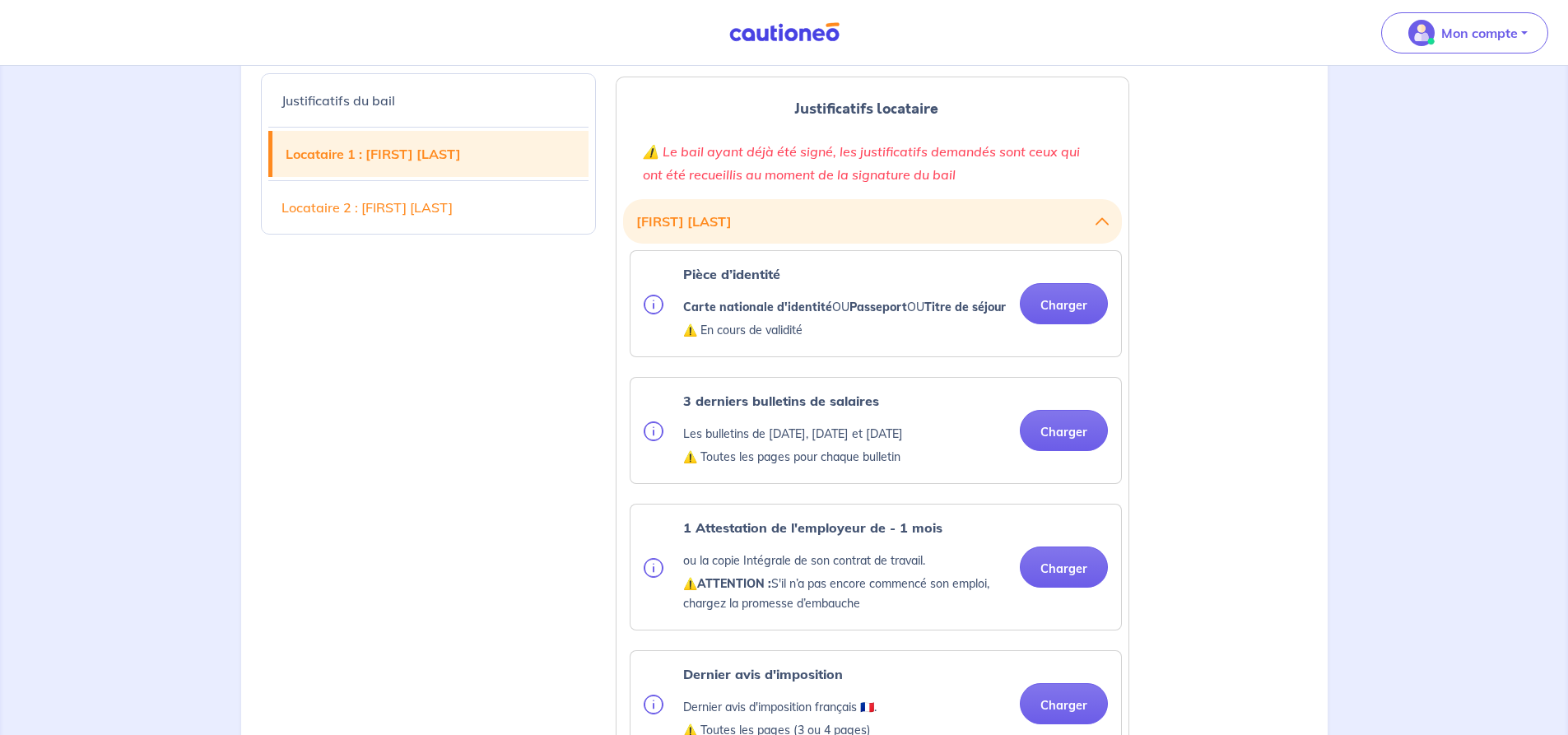 click on "1 Attestation de l'employeur de - 1 mois" at bounding box center (844, 528) 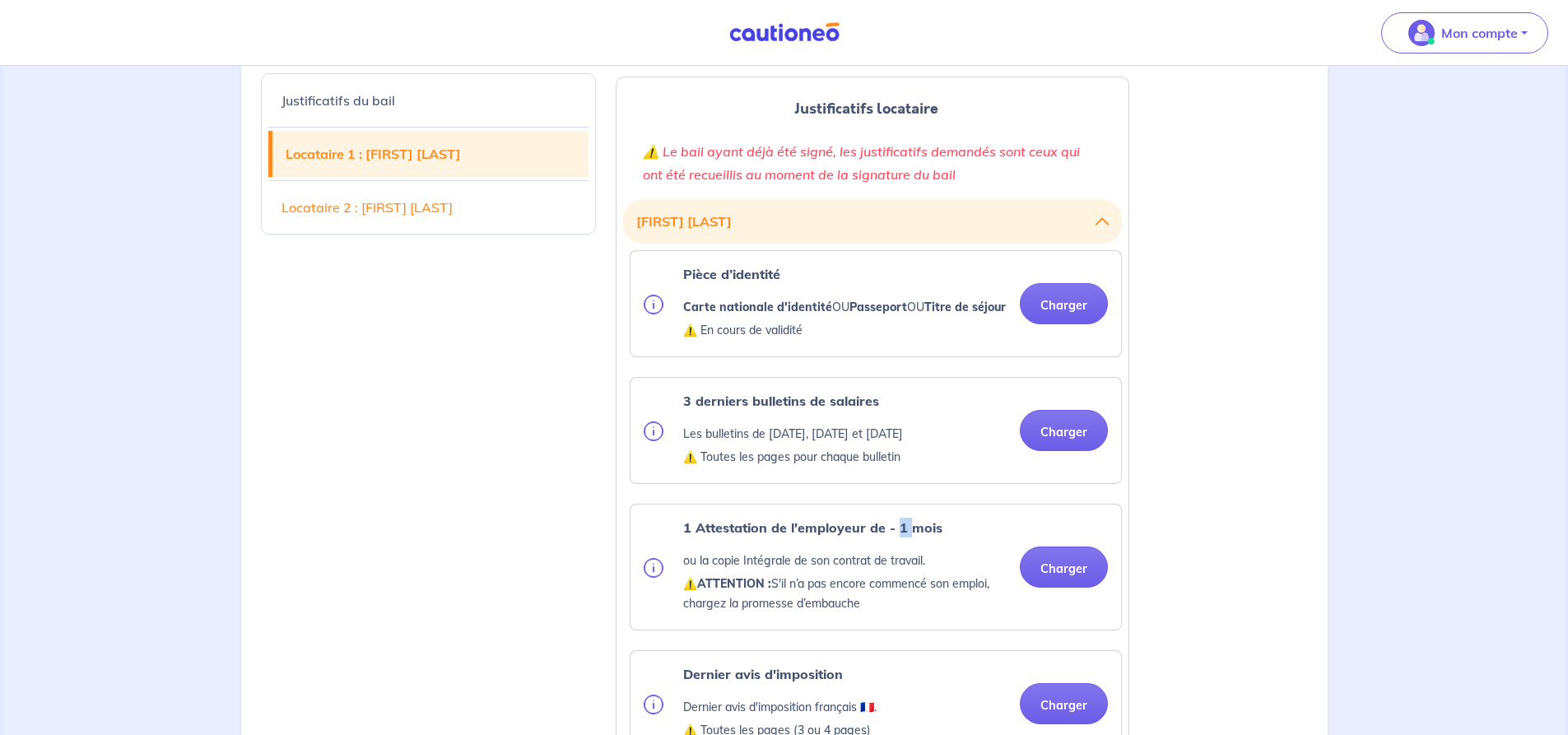 click on "1 Attestation de l'employeur de - 1 mois" at bounding box center [844, 528] 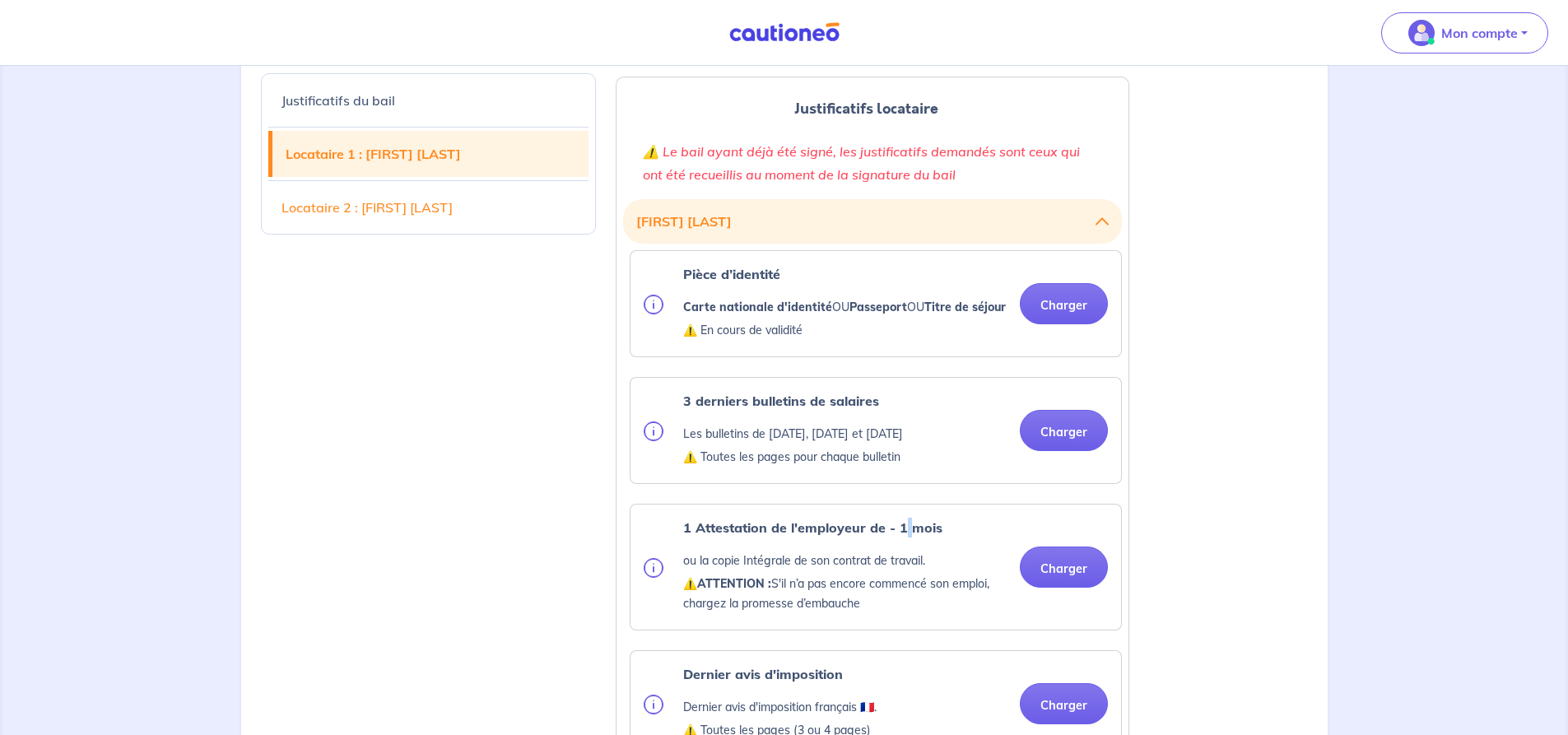 click on "1 Attestation de l'employeur de - 1 mois" at bounding box center (812, 528) 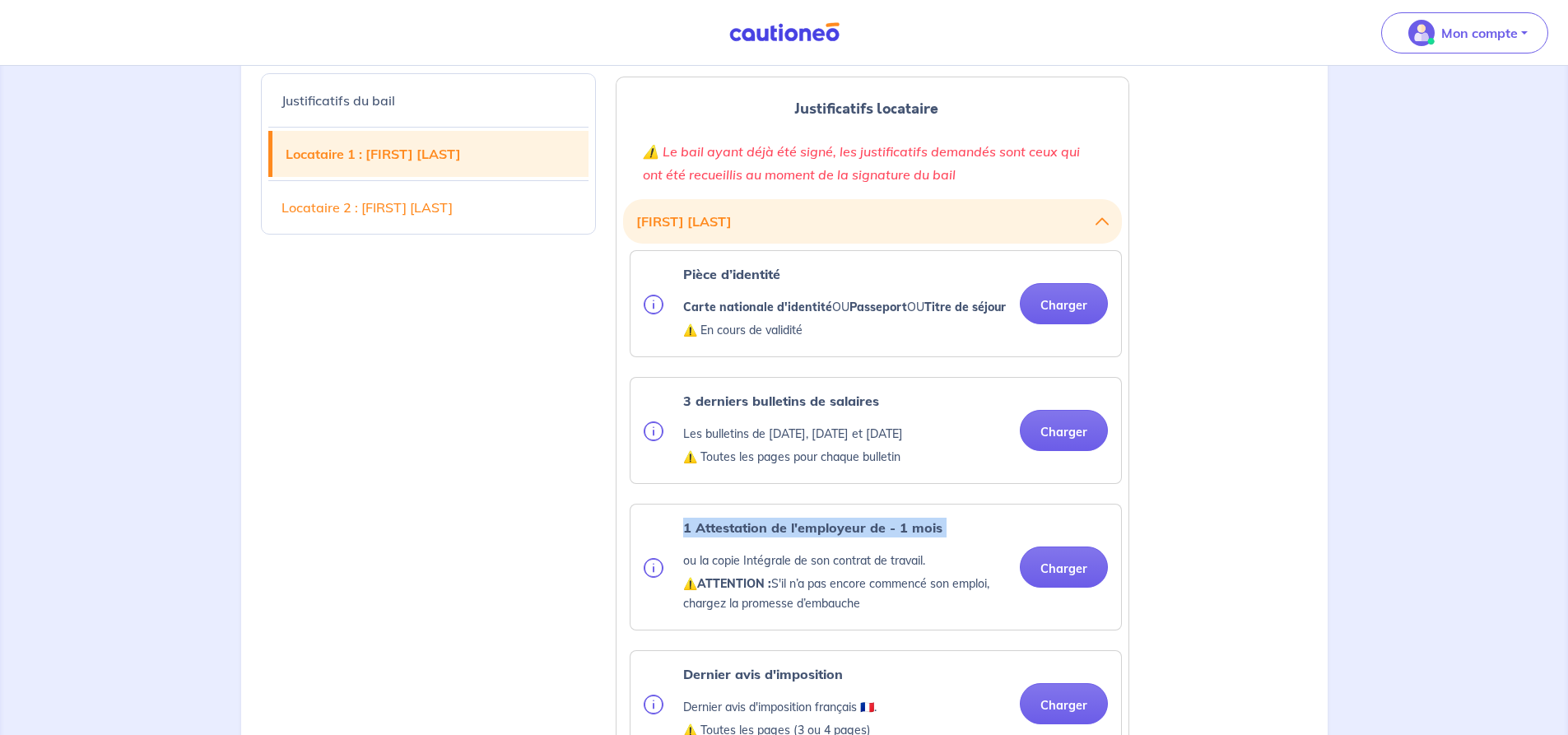 click on "1 Attestation de l'employeur de - 1 mois" at bounding box center [812, 528] 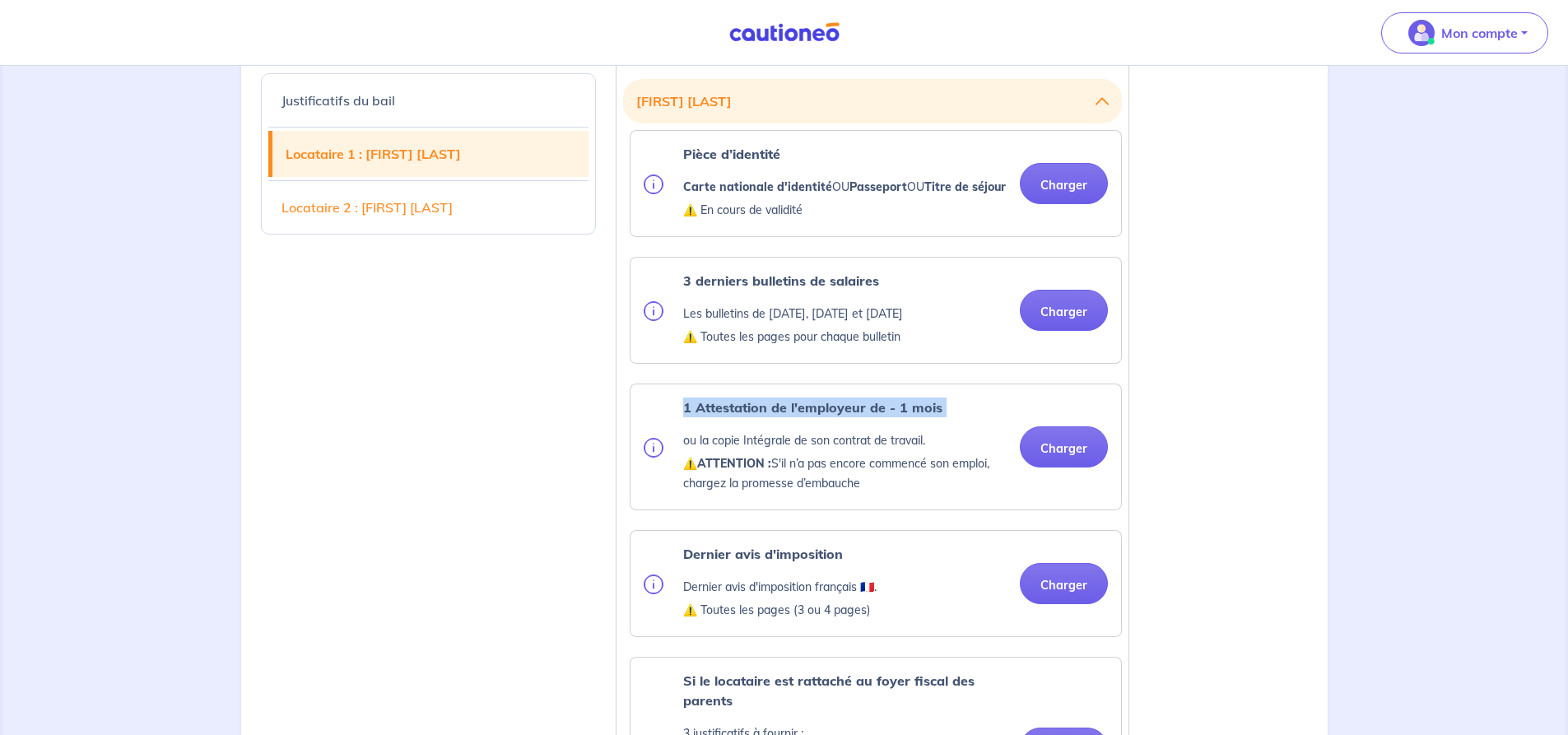 scroll, scrollTop: 1321, scrollLeft: 0, axis: vertical 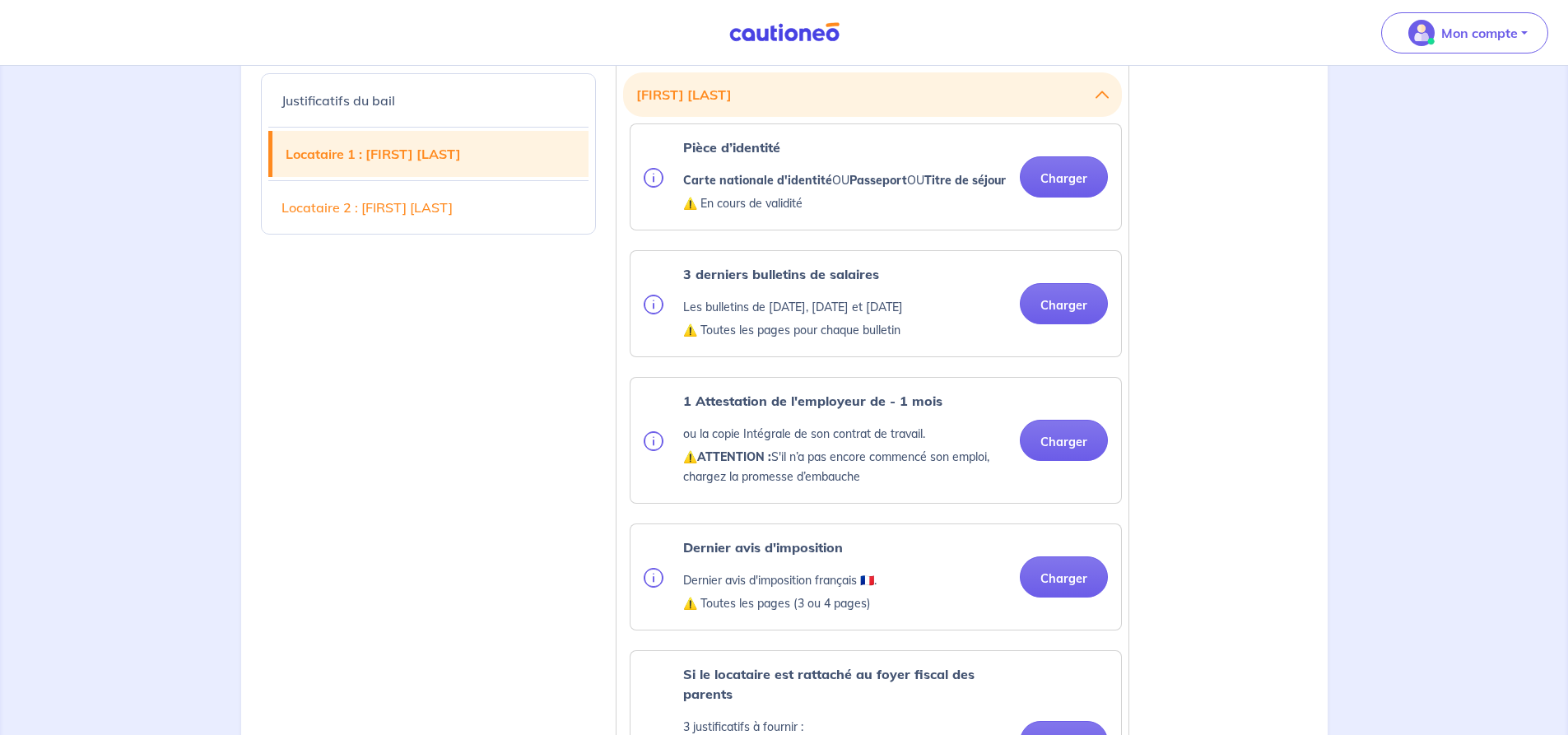 click on "Dernier avis d'imposition français 🇫🇷." at bounding box center (779, 580) 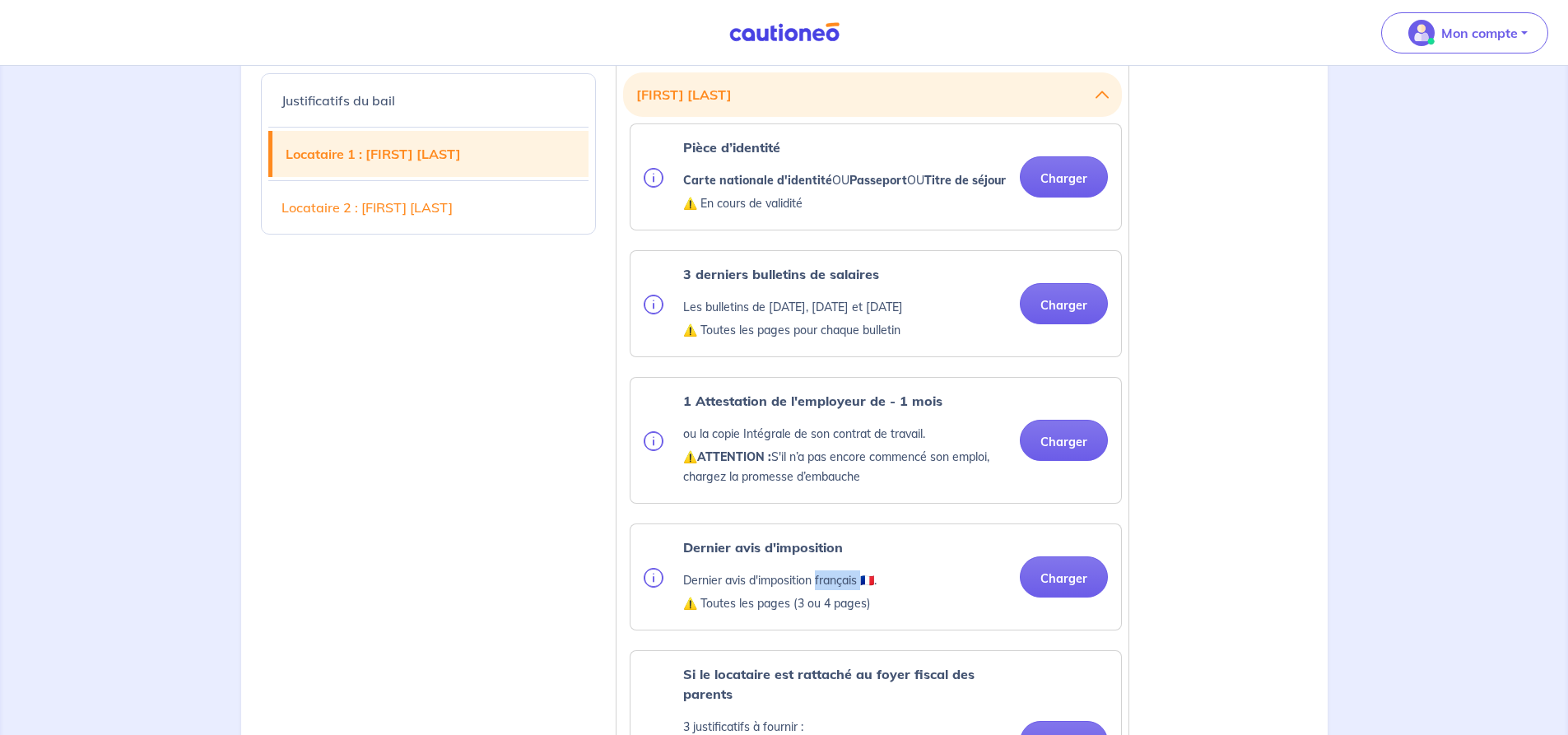 click on "Dernier avis d'imposition français 🇫🇷." at bounding box center (779, 580) 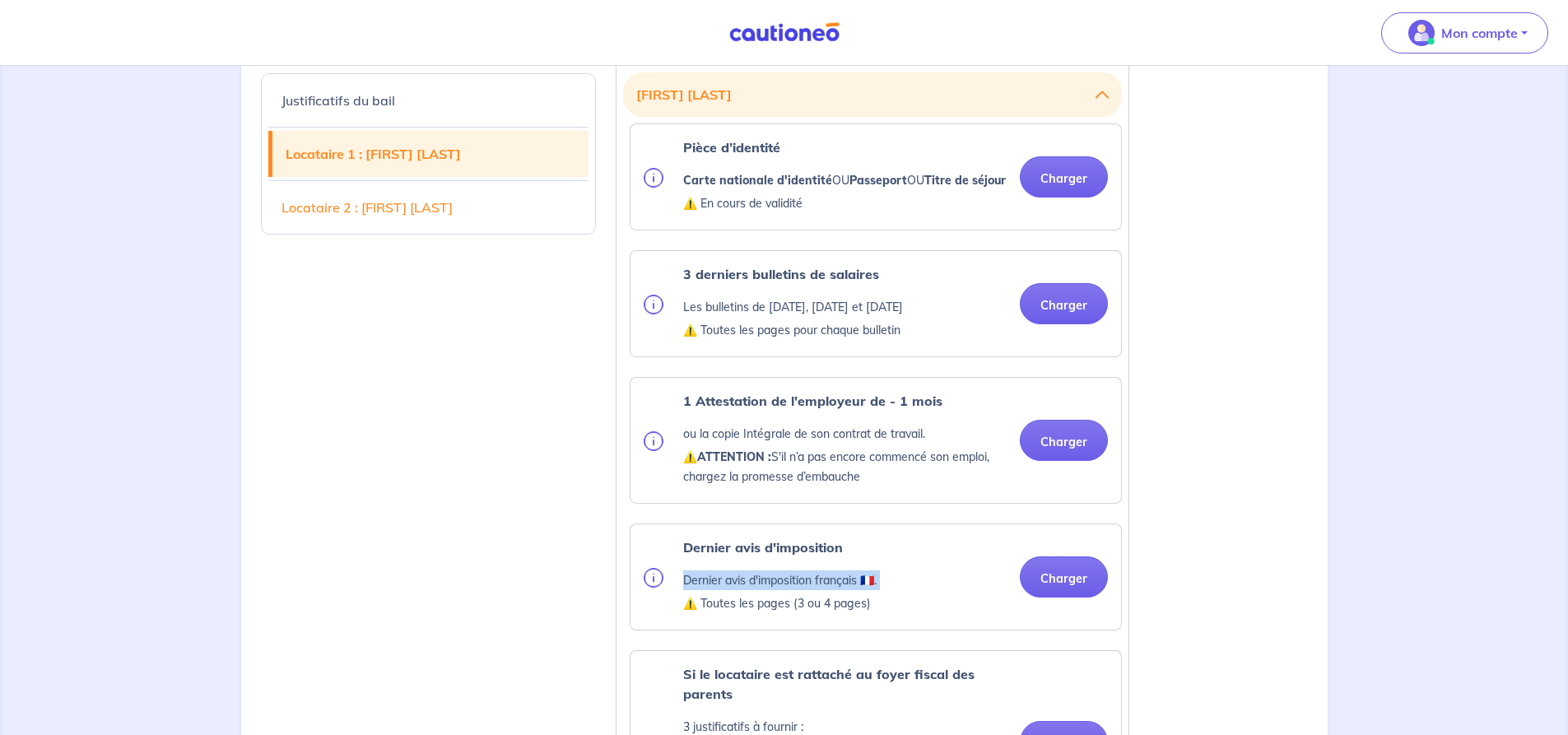 click on "Dernier avis d'imposition français 🇫🇷." at bounding box center (779, 580) 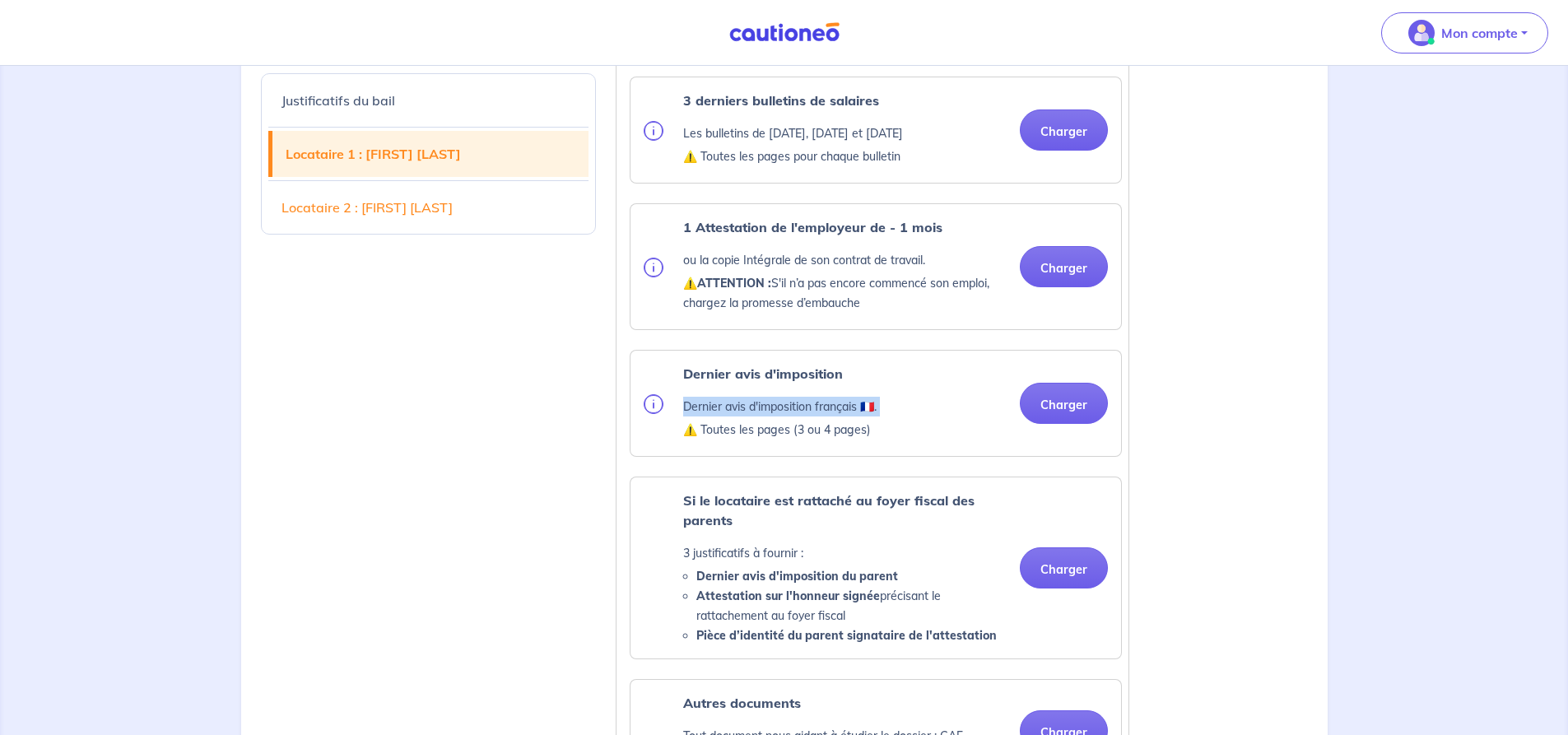scroll, scrollTop: 1496, scrollLeft: 0, axis: vertical 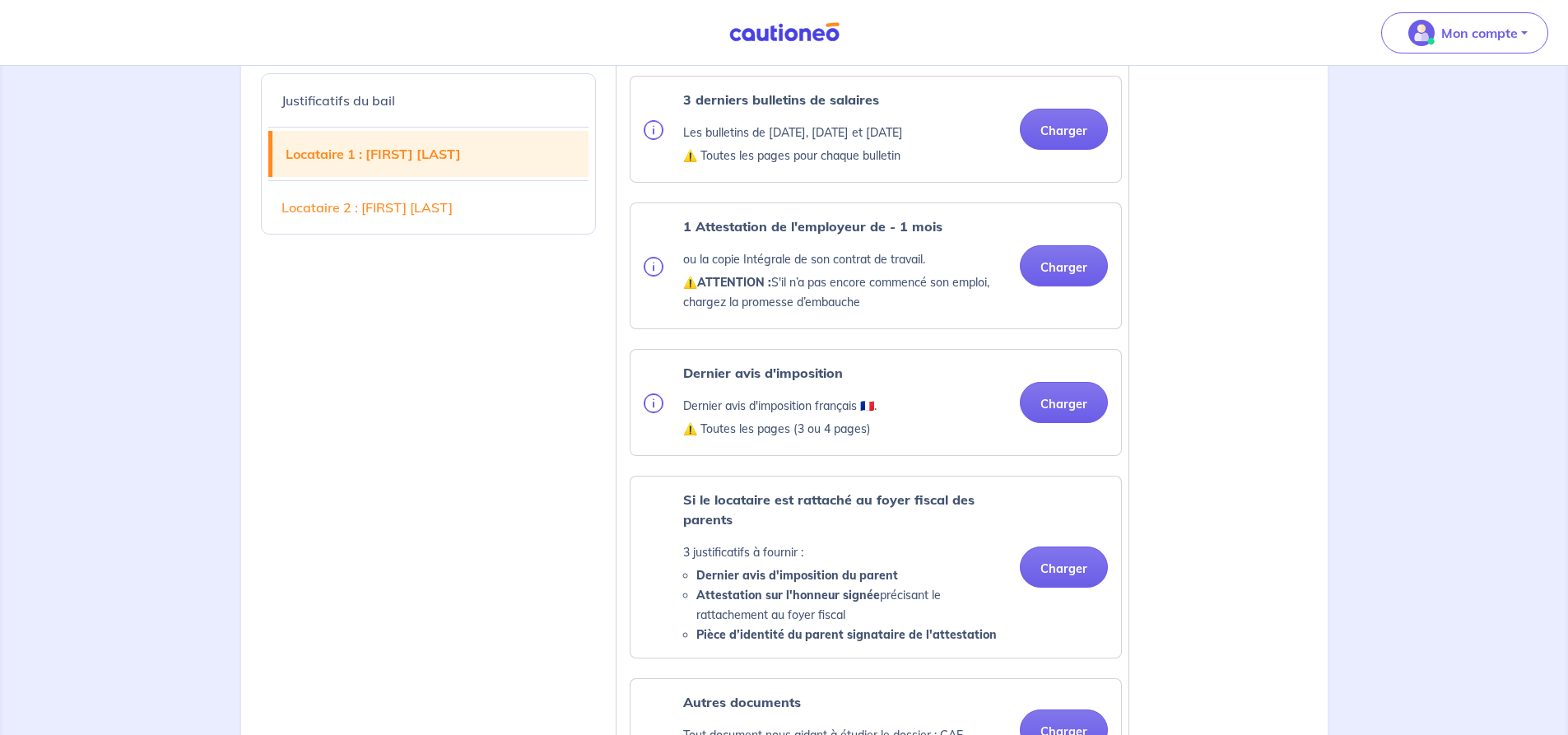 click on "Attestation sur l'honneur signée" at bounding box center [788, 595] 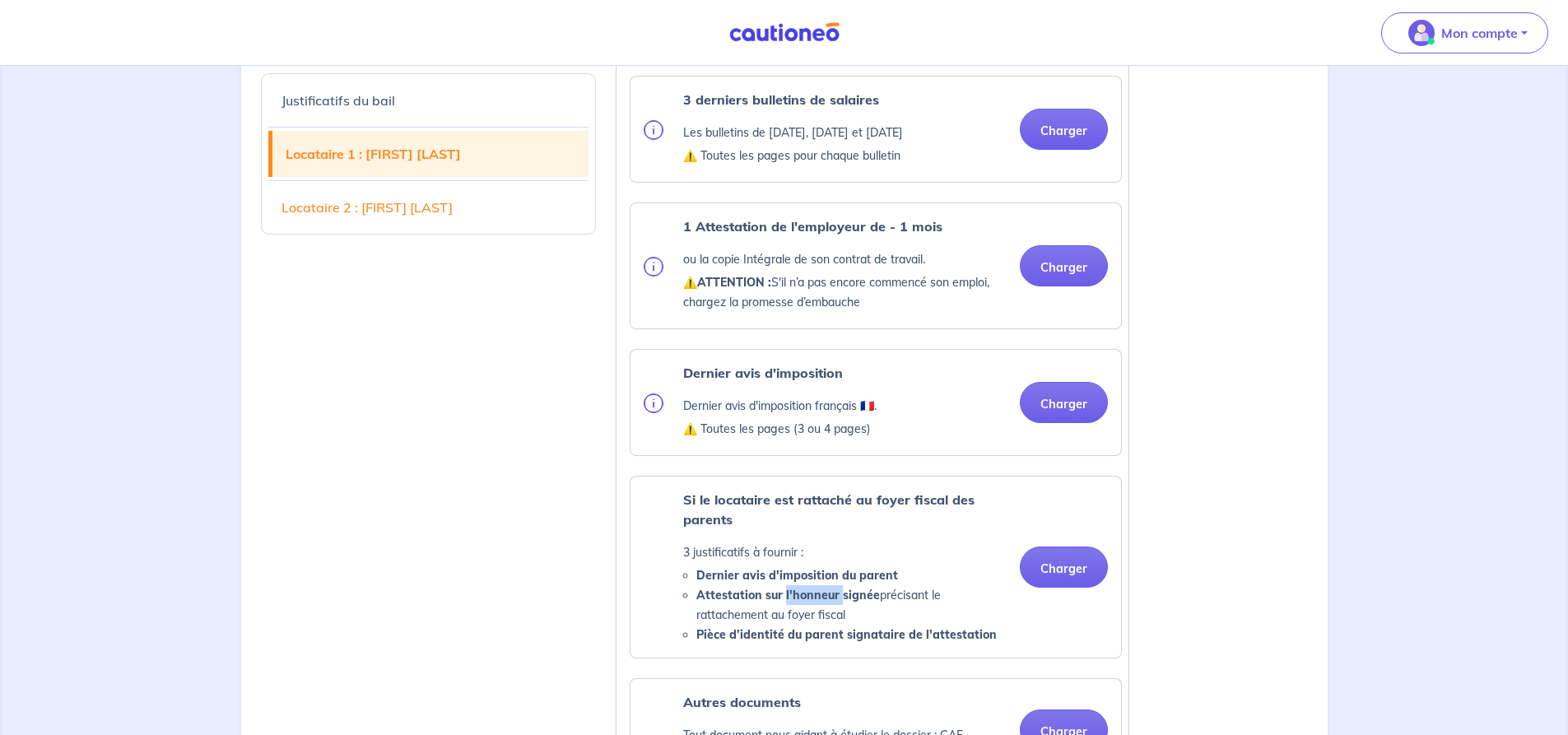 click on "Attestation sur l'honneur signée" at bounding box center (788, 595) 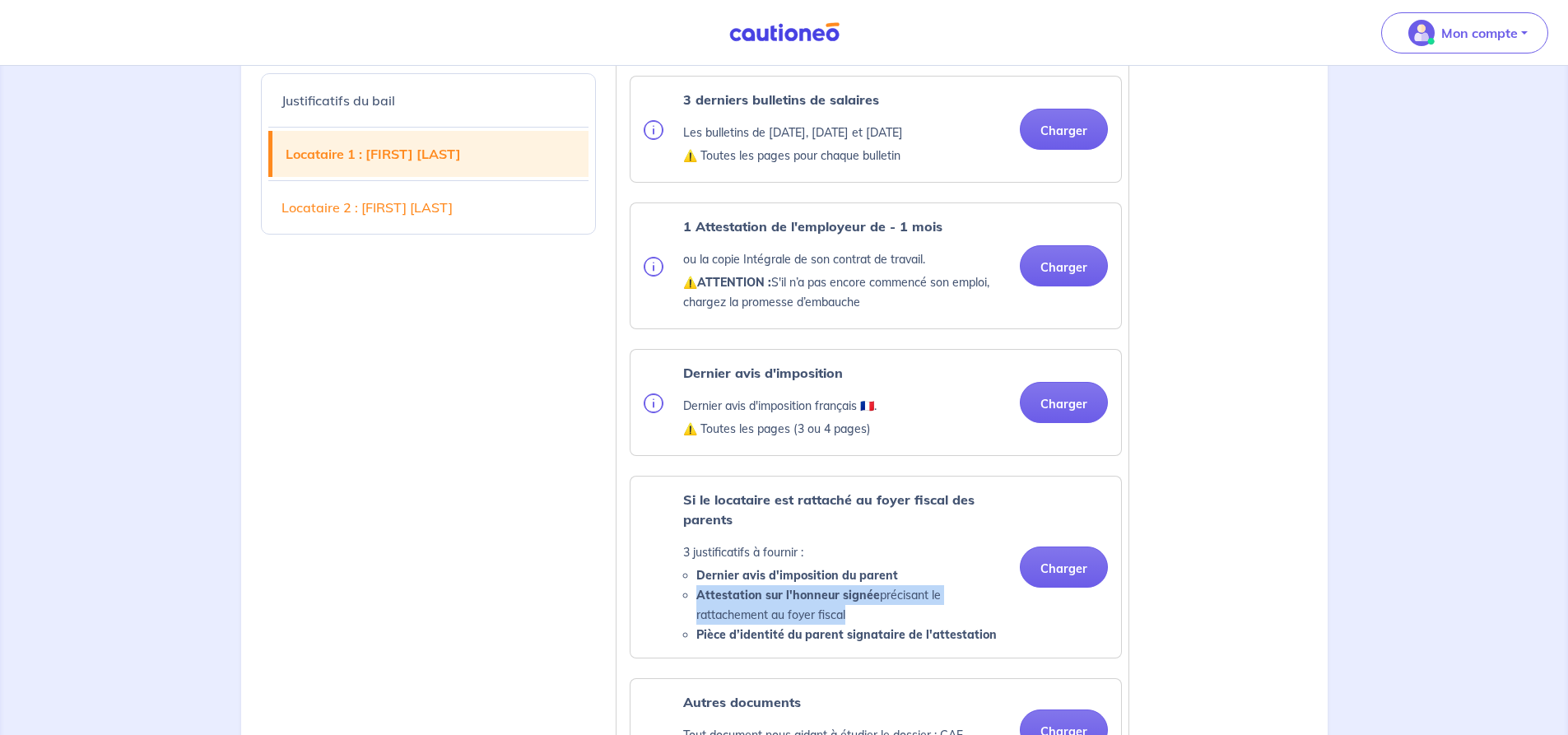 click on "Attestation sur l'honneur signée" at bounding box center [788, 595] 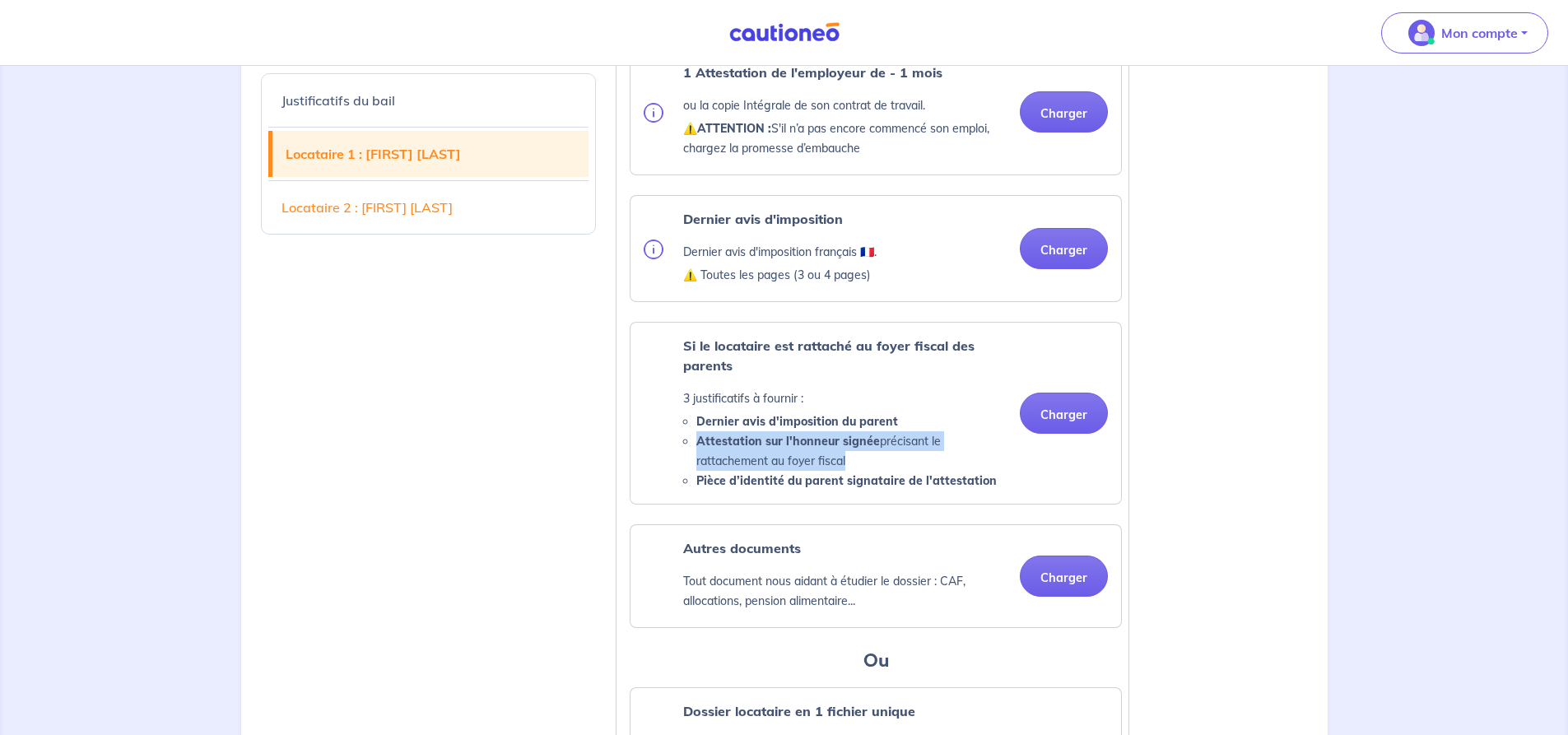 scroll, scrollTop: 1657, scrollLeft: 0, axis: vertical 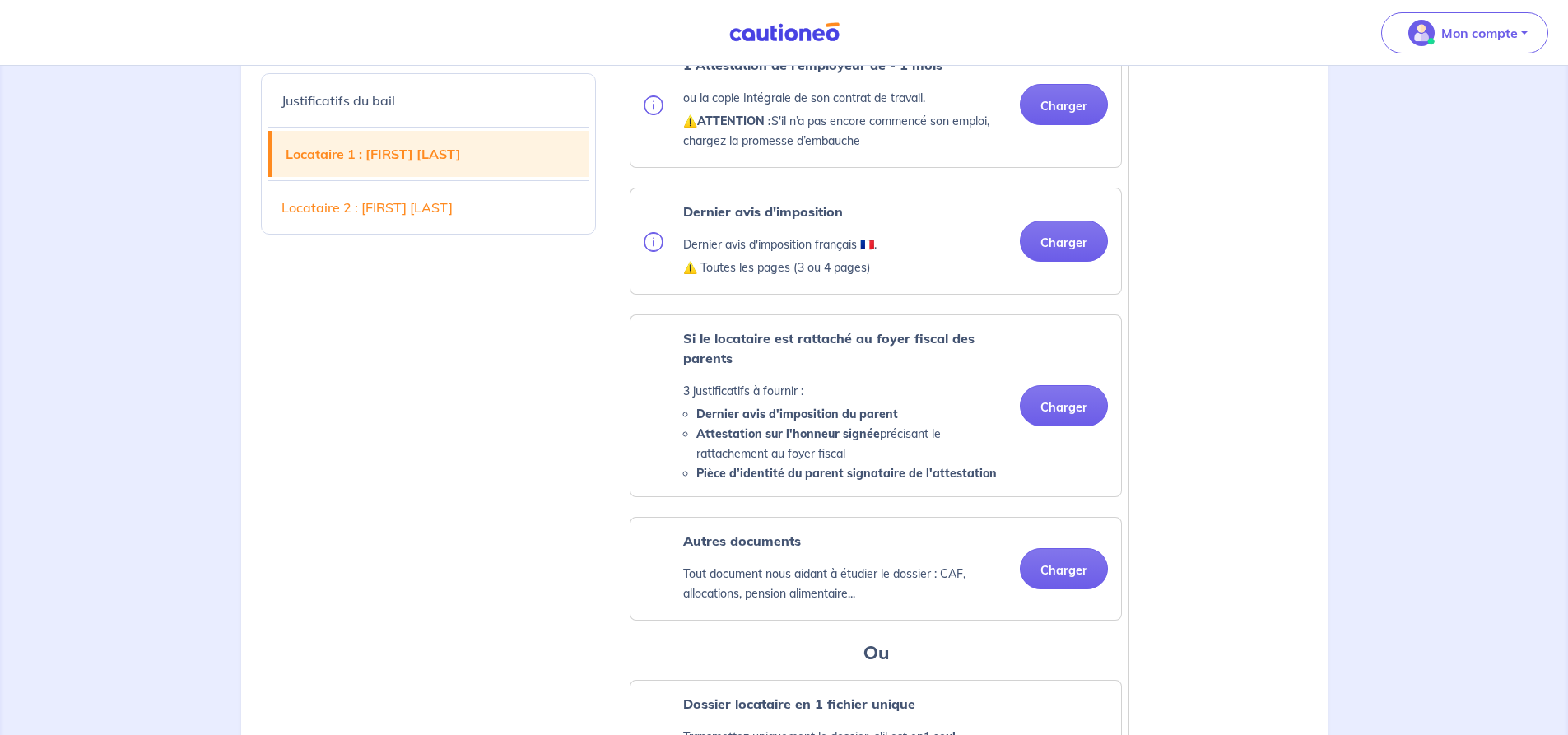 click on "Tout document nous aidant à étudier le dossier : CAF, allocations, pension alimentaire..." at bounding box center (844, 584) 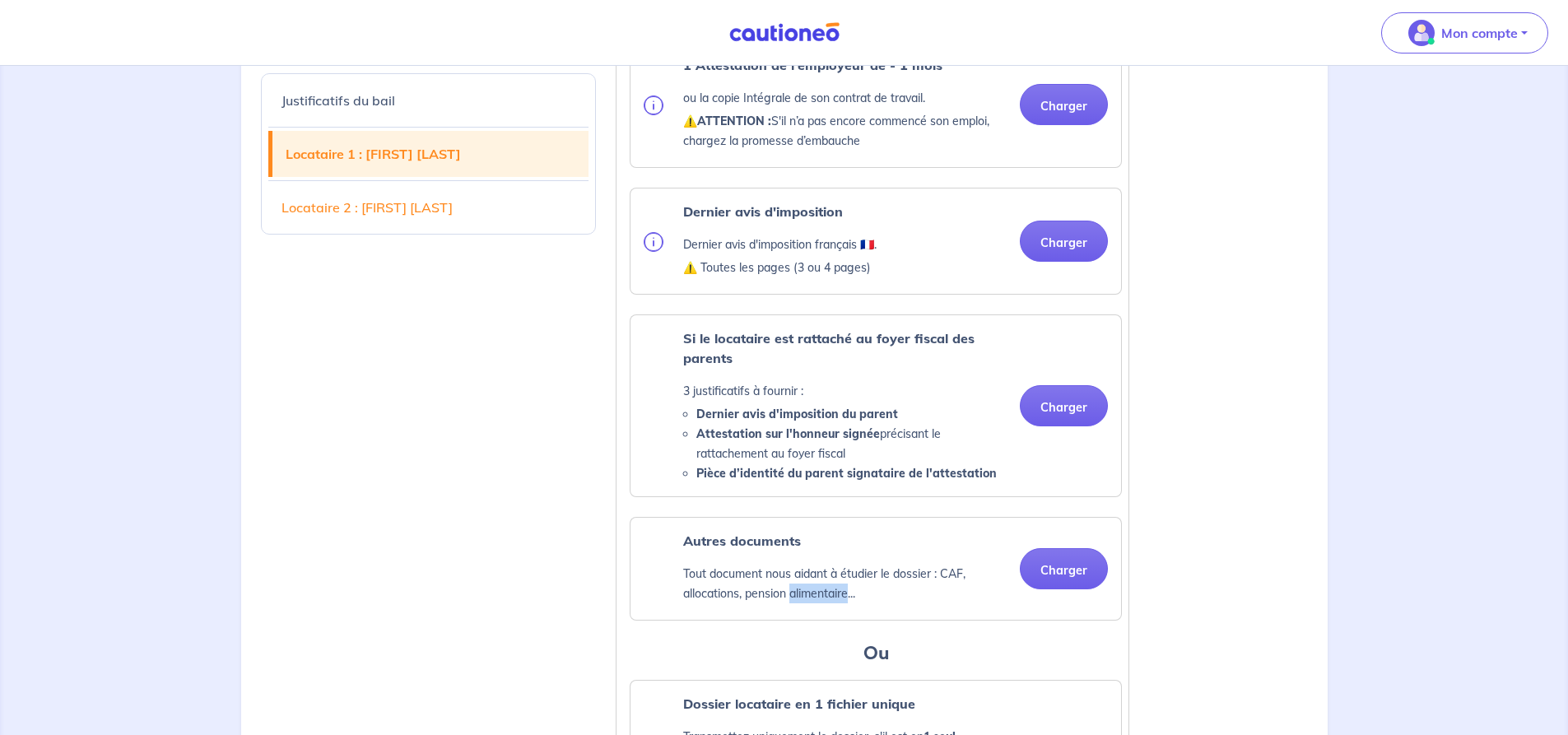 click on "Tout document nous aidant à étudier le dossier : CAF, allocations, pension alimentaire..." at bounding box center (844, 584) 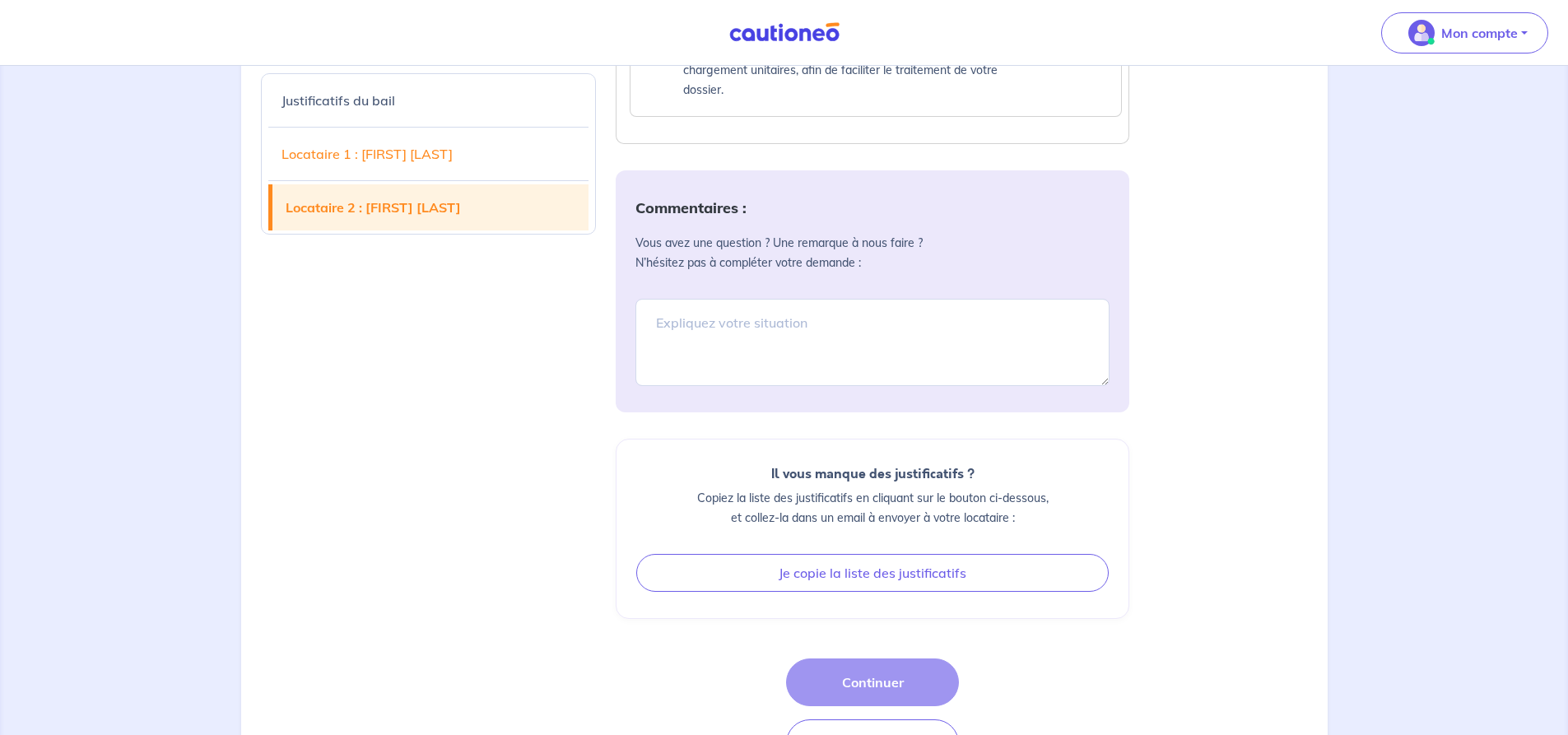 scroll, scrollTop: 3657, scrollLeft: 0, axis: vertical 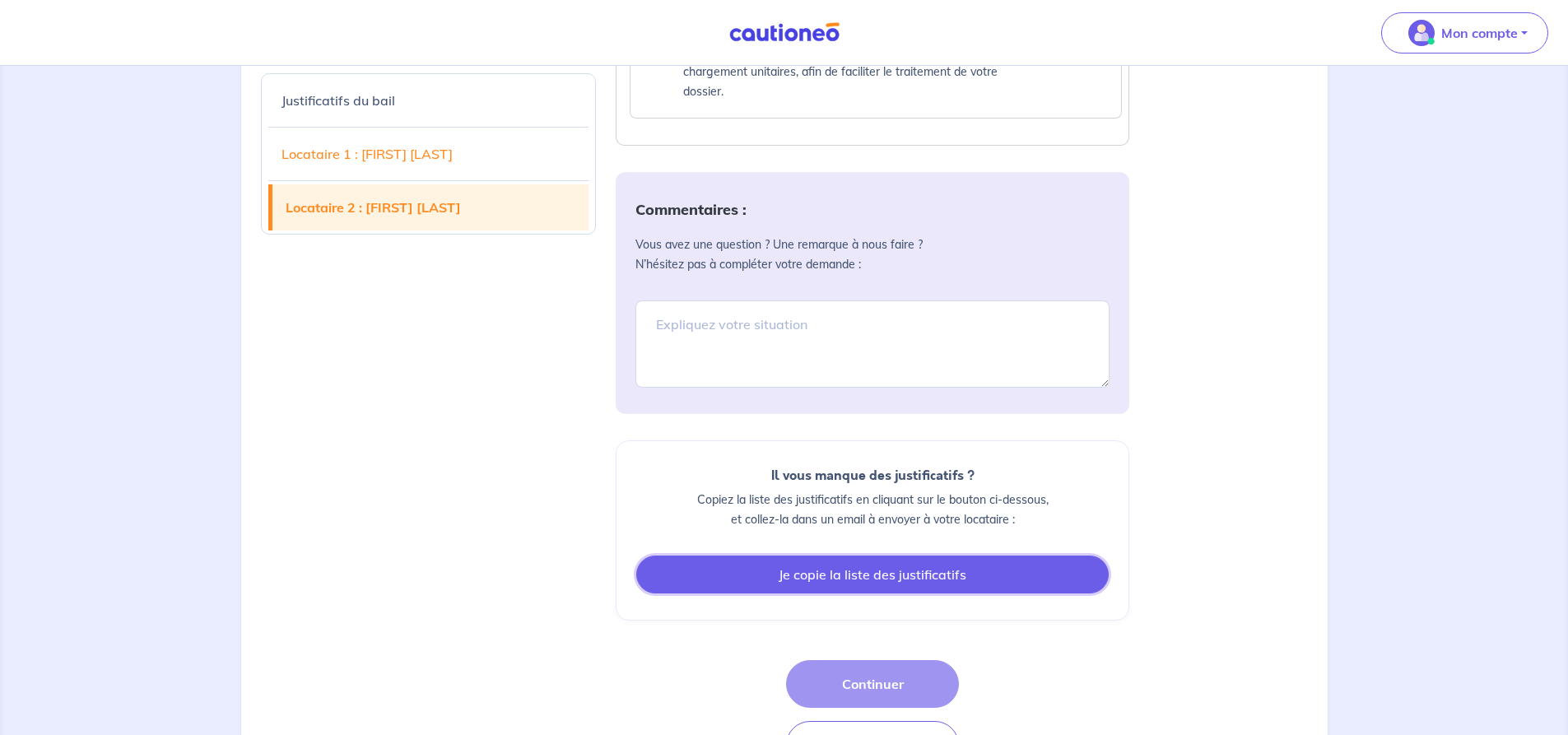 click on "Je copie la liste des justificatifs" at bounding box center [872, 575] 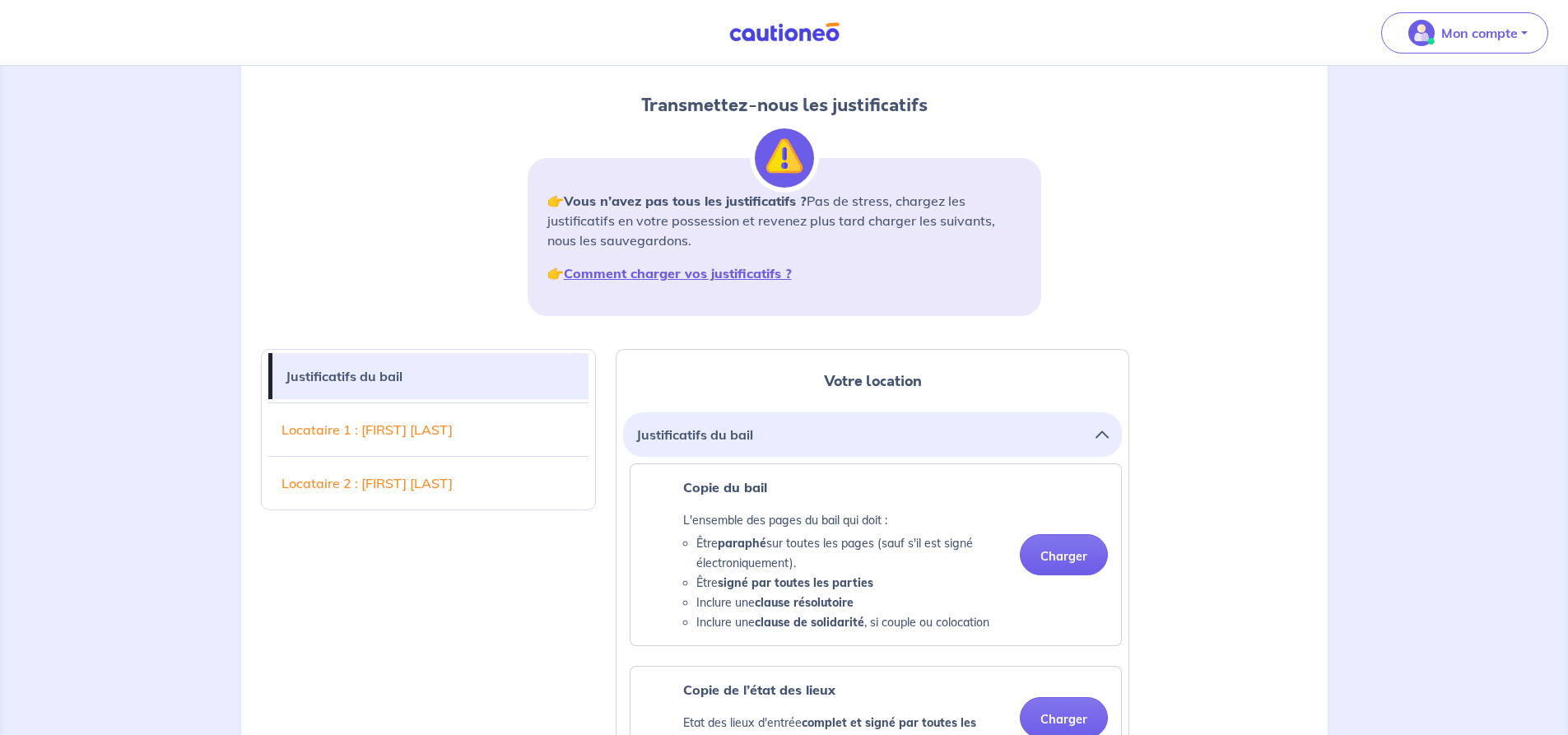 scroll, scrollTop: 0, scrollLeft: 0, axis: both 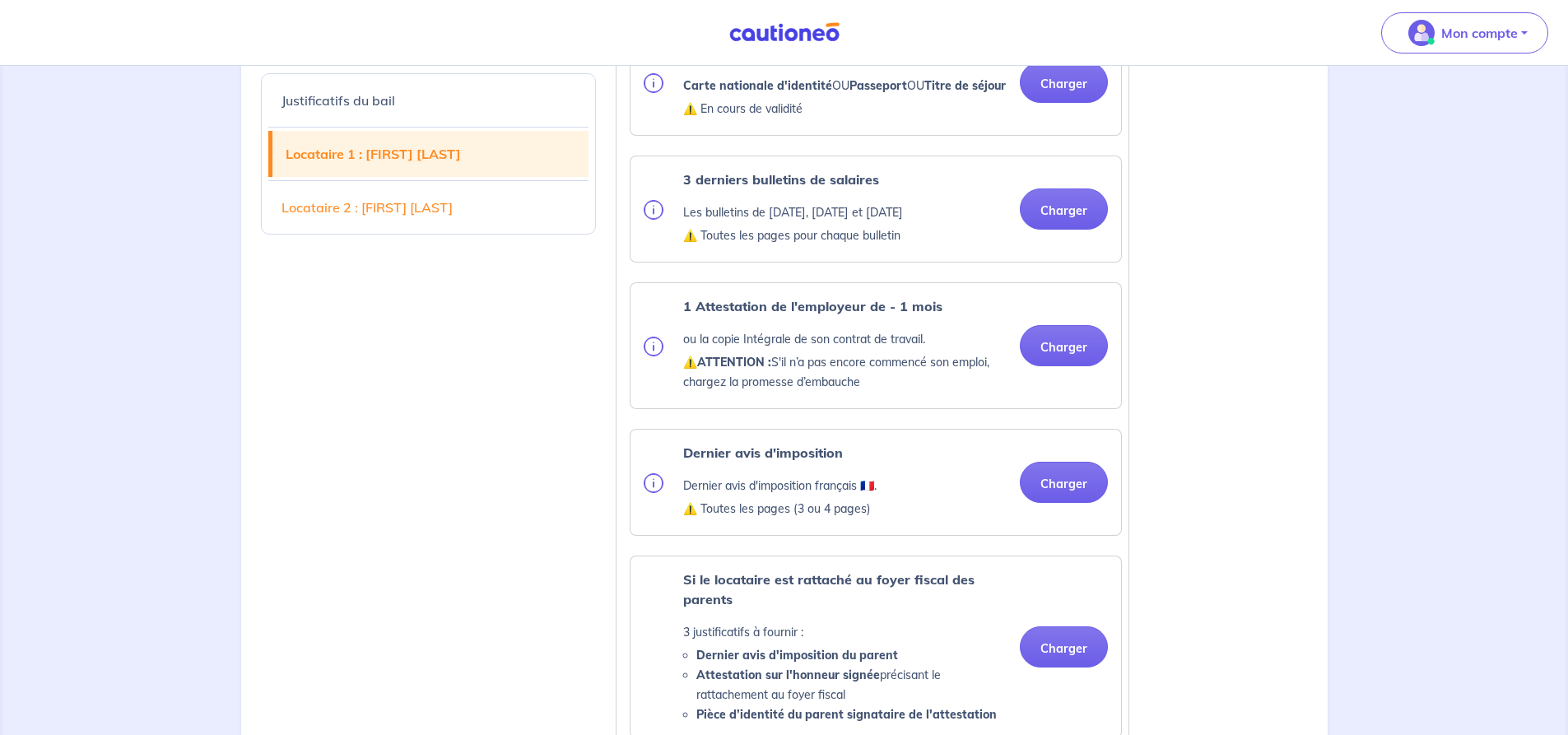 click on "Locataire 1 : [FIRST] [LAST] Locataire 2 : [FIRST] [LAST] Votre location Justificatifs du bail Copie du bail L'ensemble des pages du bail qui doit :
Être  paraphé  sur toutes les pages (sauf s'il est signé électroniquement).
Être  signé par toutes les parties
Inclure une  clause résolutoire
Inclure une  clause de solidarité , si couple ou colocation
Charger Copie de l’état des lieux Etat des lieux d'entrée  complet et signé par toutes les parties Charger Justificatif de paiement des loyers des 6 derniers mois Relevé de compte ou avis d'opération bancaire  obligatoire
Charger Dépôt de garantie depuis l'entrée dans les lieux" at bounding box center (784, 849) 